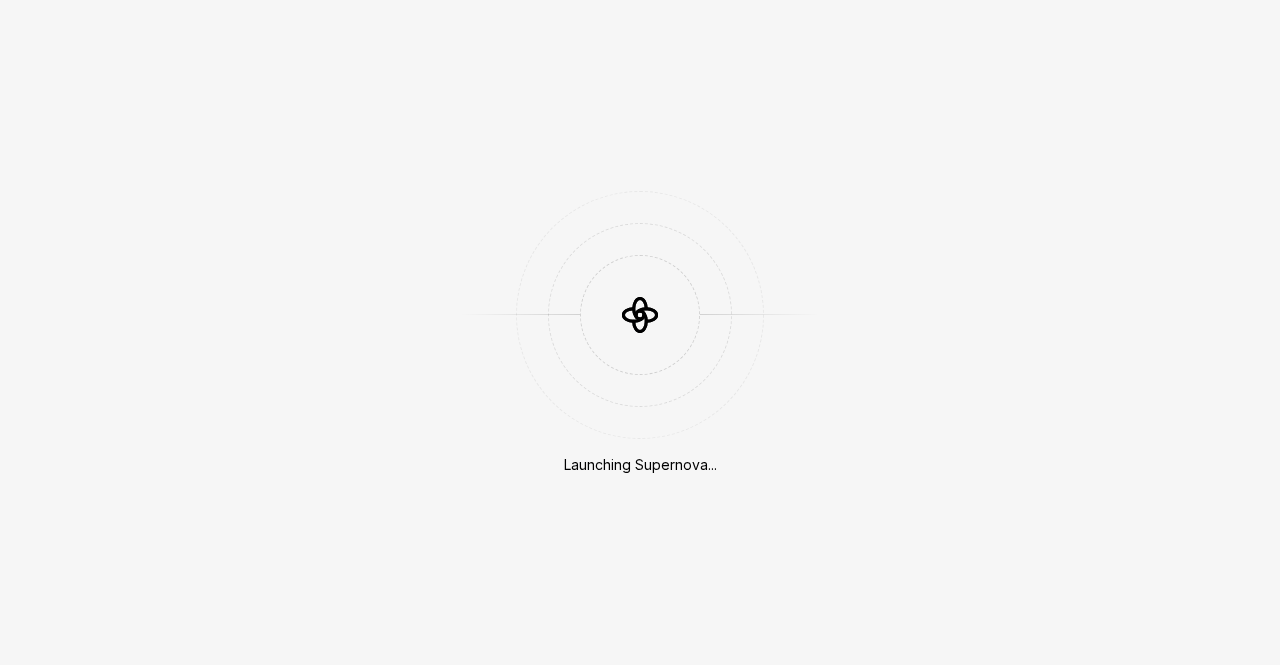 scroll, scrollTop: 0, scrollLeft: 0, axis: both 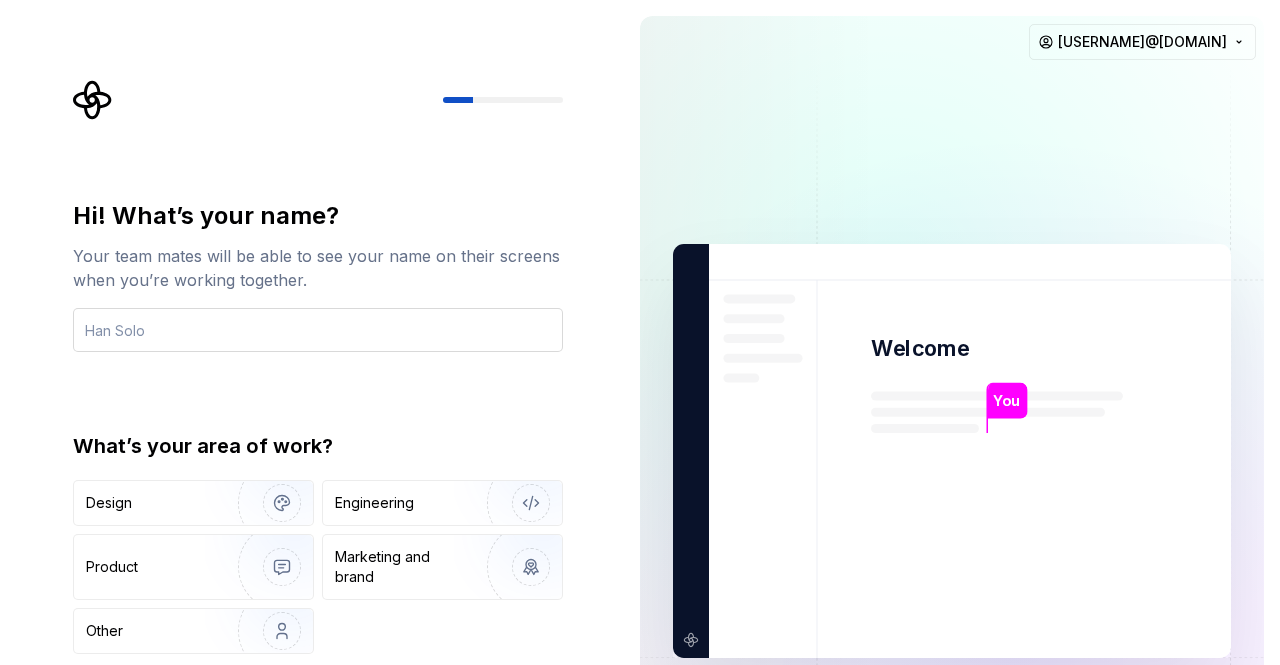 click at bounding box center (318, 330) 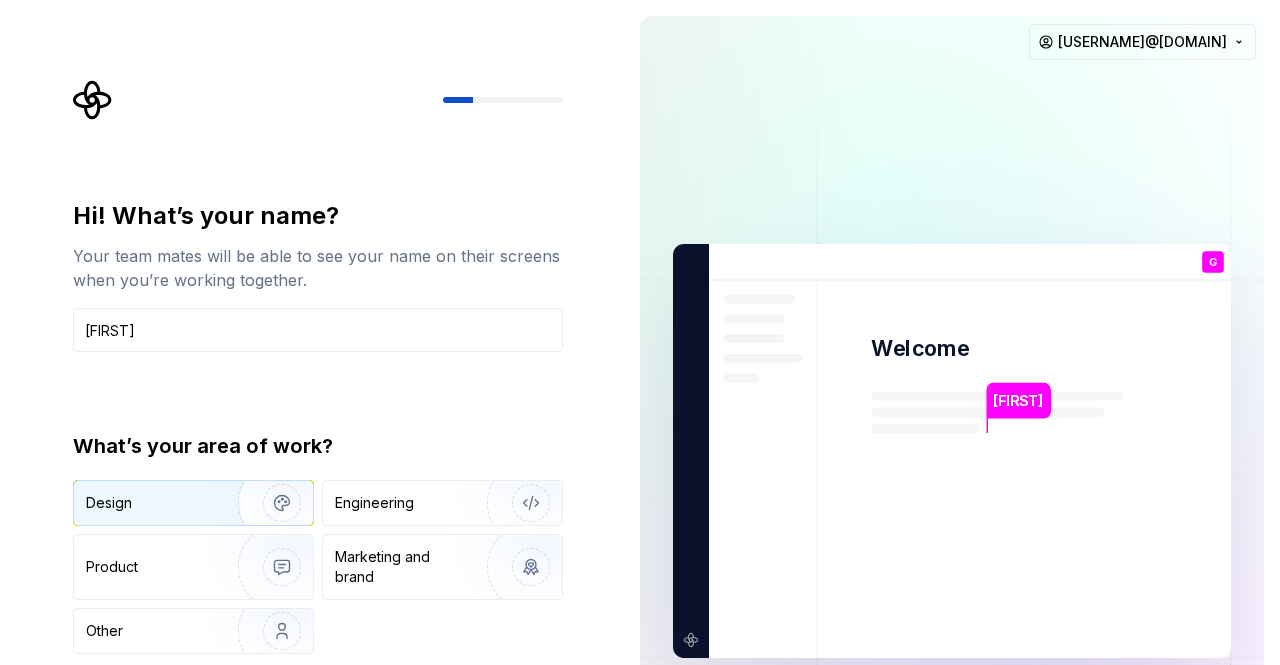 type on "[FIRST] [LAST]" 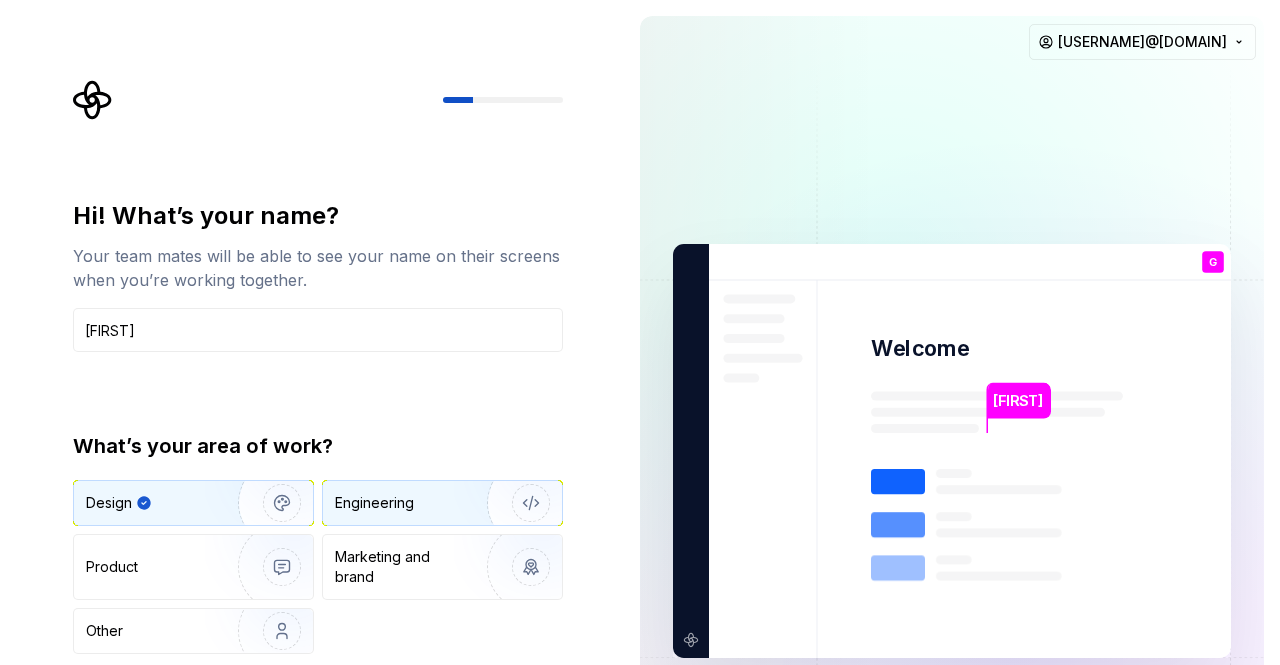 click on "Engineering" at bounding box center [442, 503] 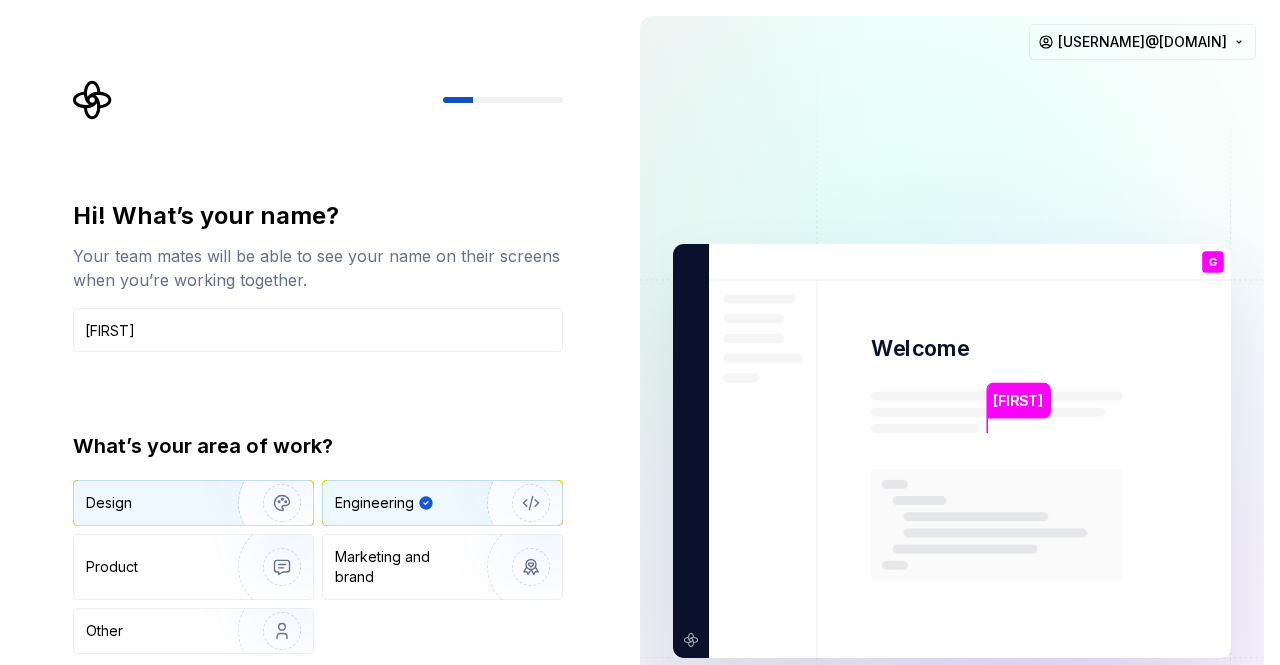 click on "Design" at bounding box center [193, 503] 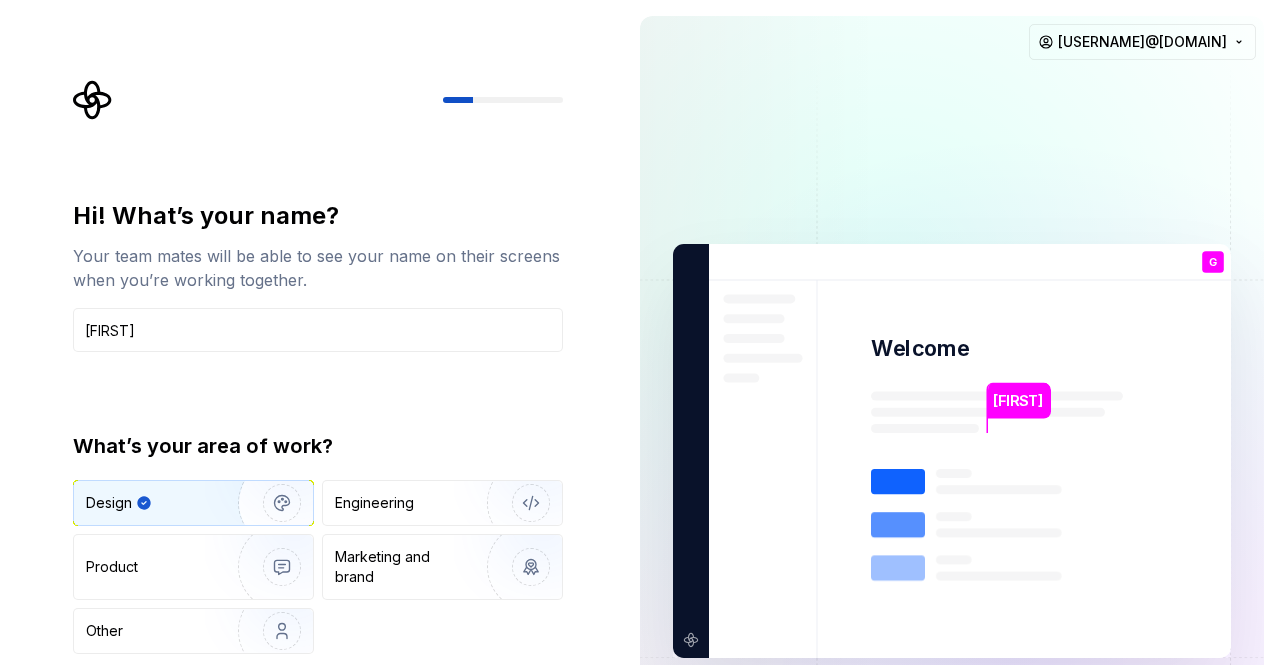 type on "Design" 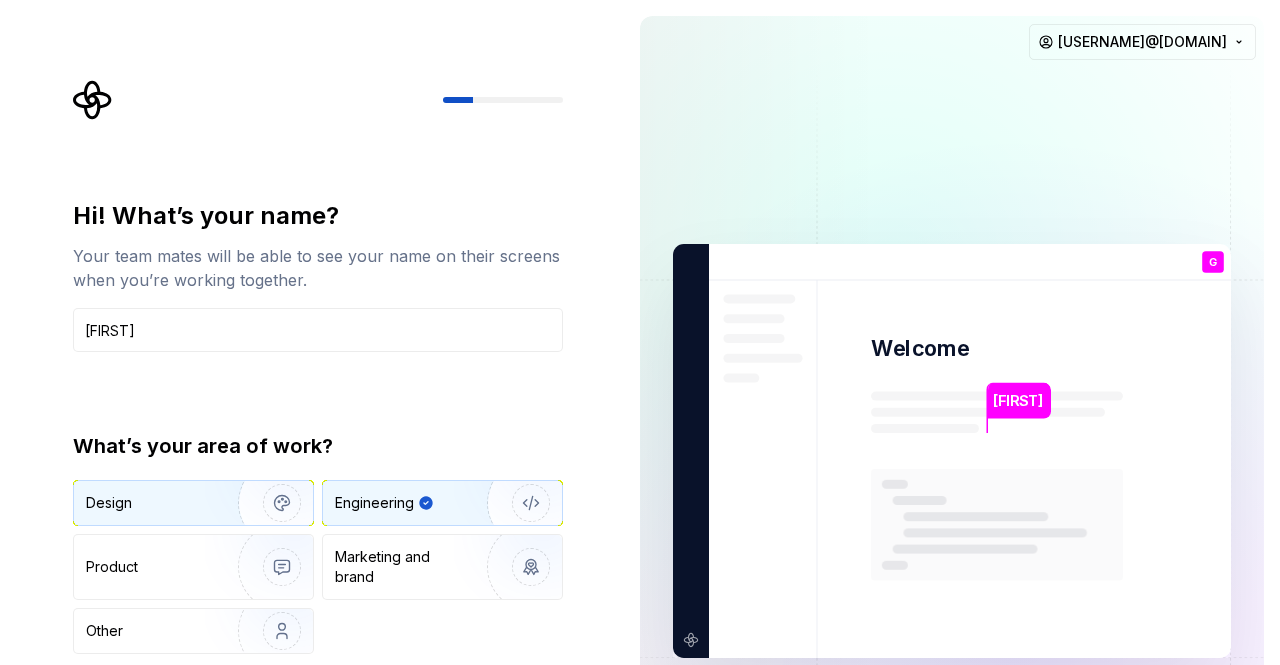 click at bounding box center [269, 503] 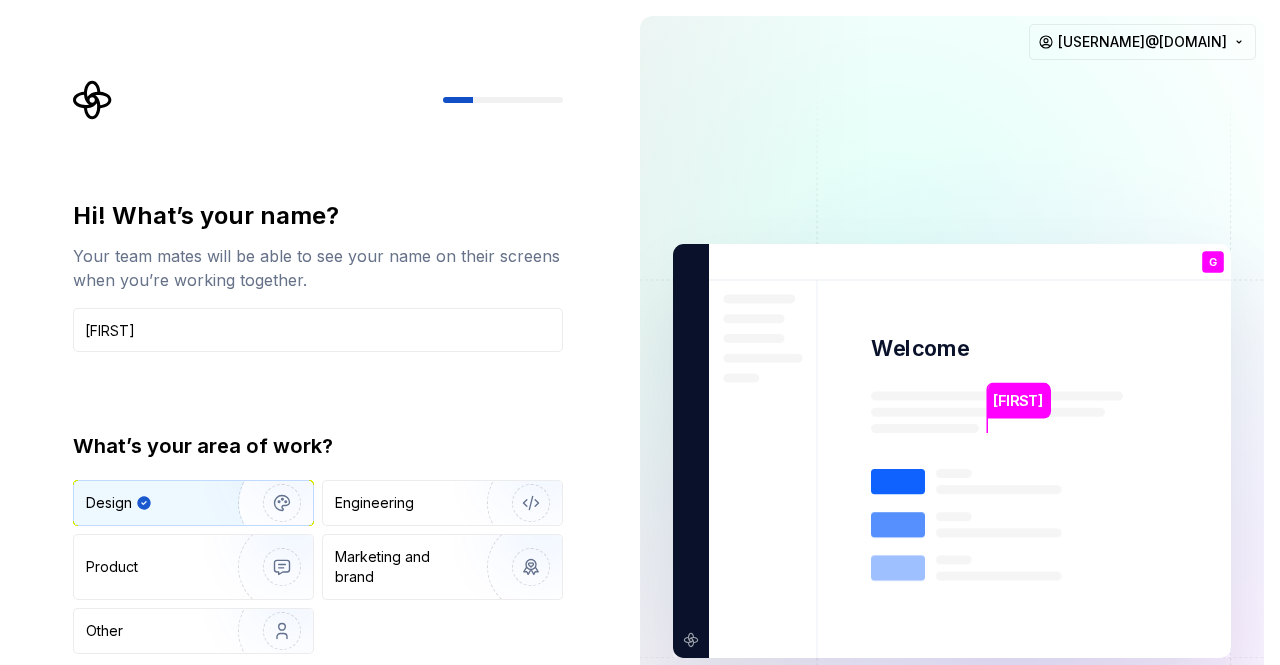 click at bounding box center (269, 503) 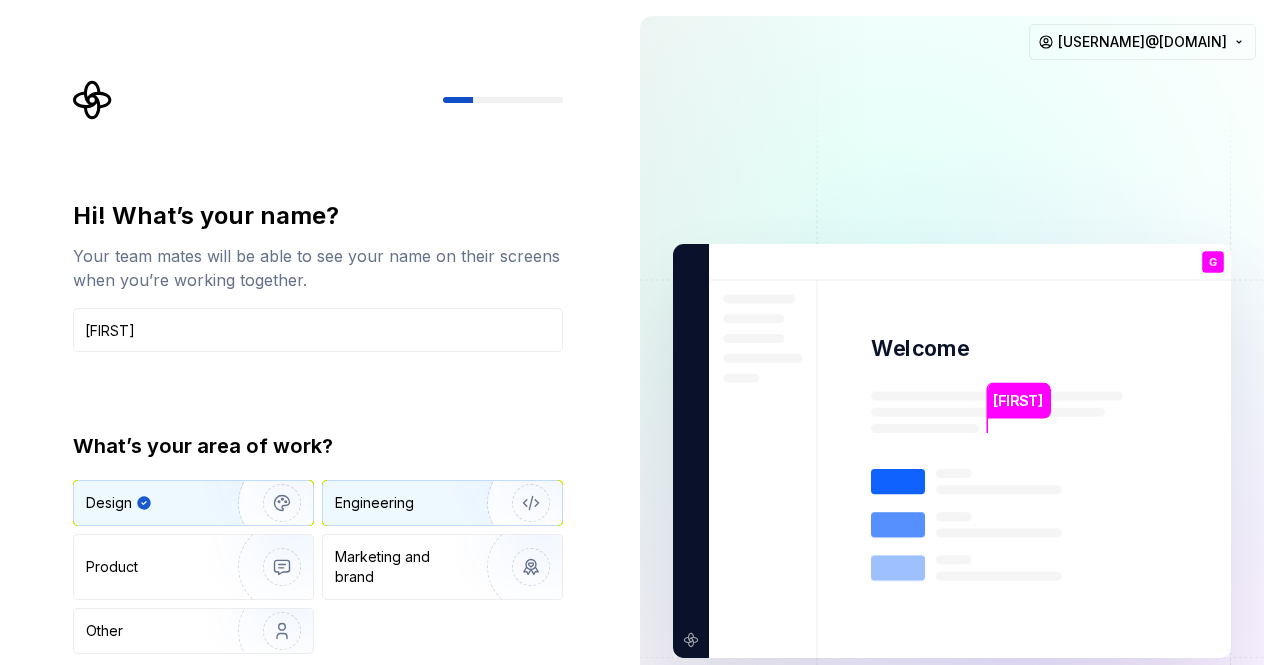 click at bounding box center (518, 503) 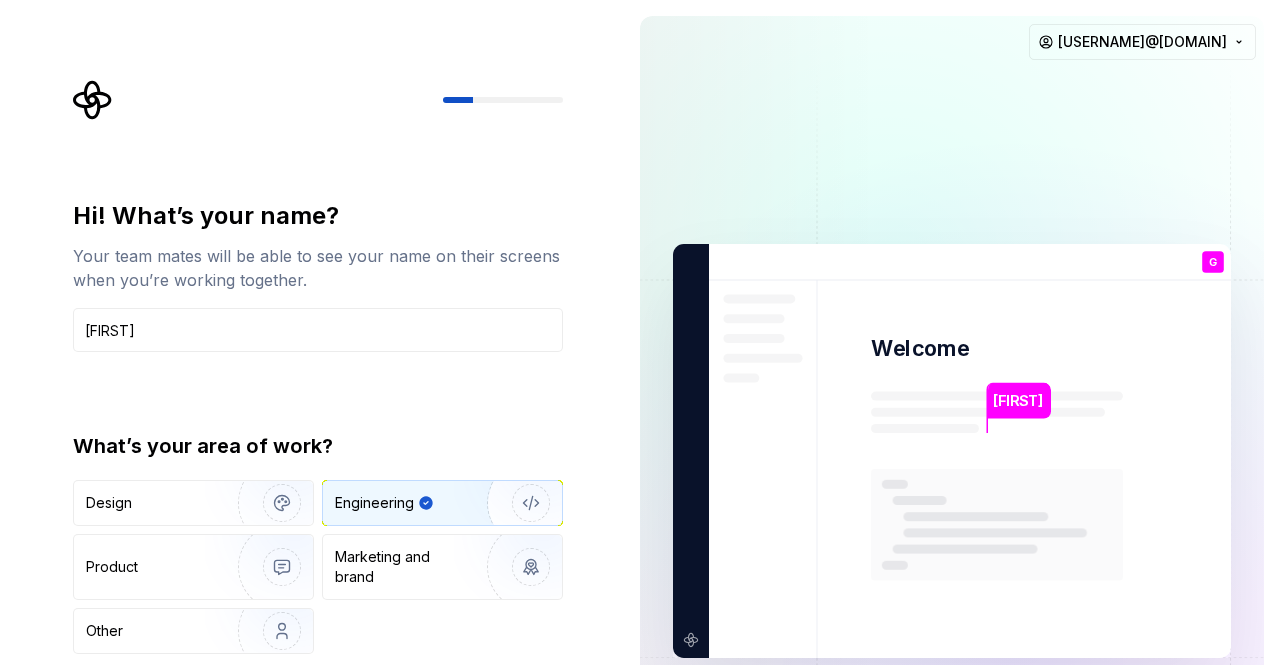 click at bounding box center (518, 503) 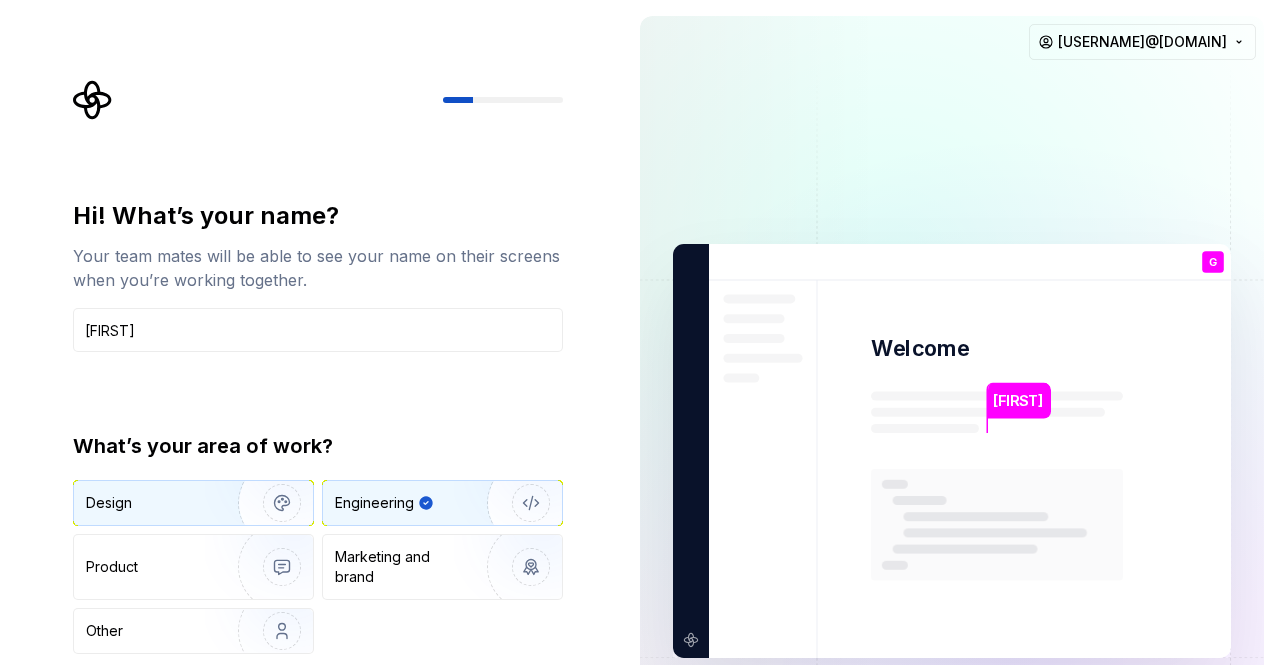 click at bounding box center (269, 503) 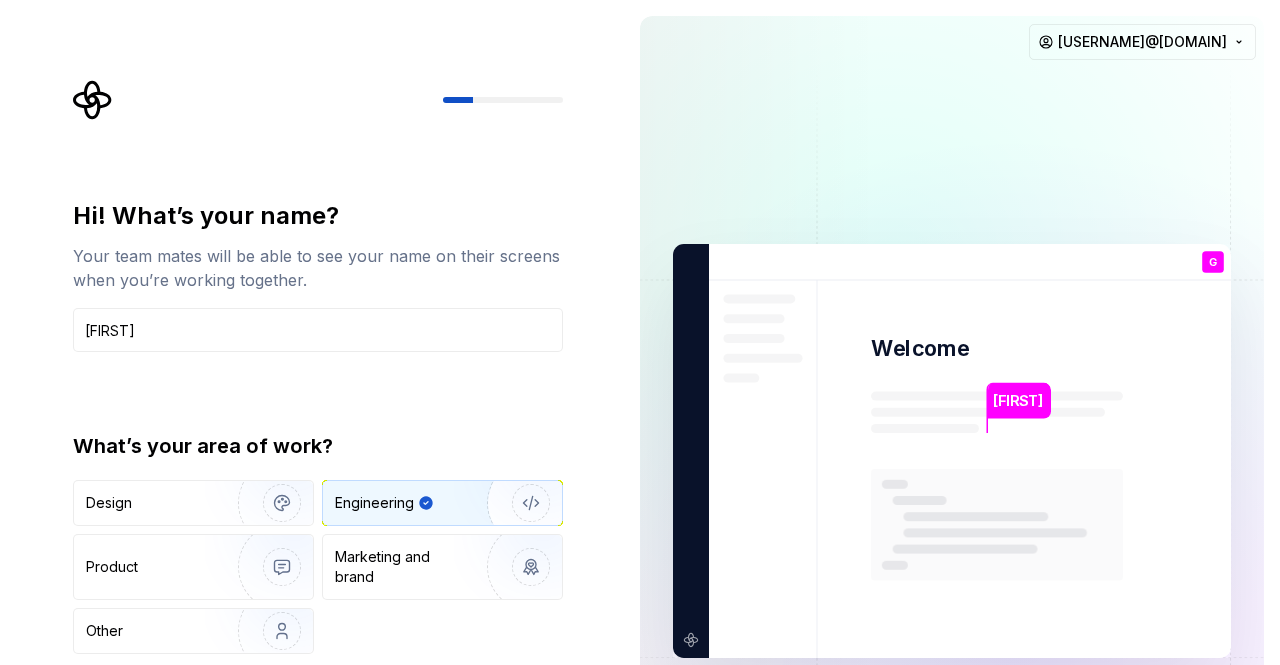 type on "Product" 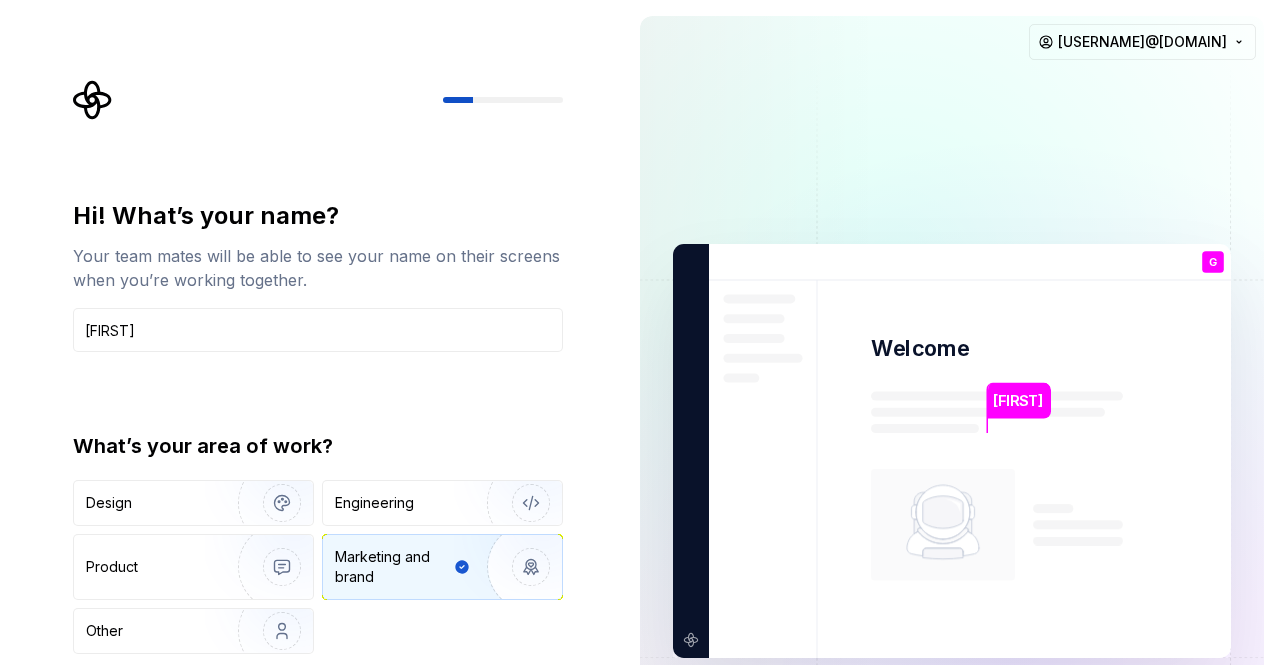 type on "Brand" 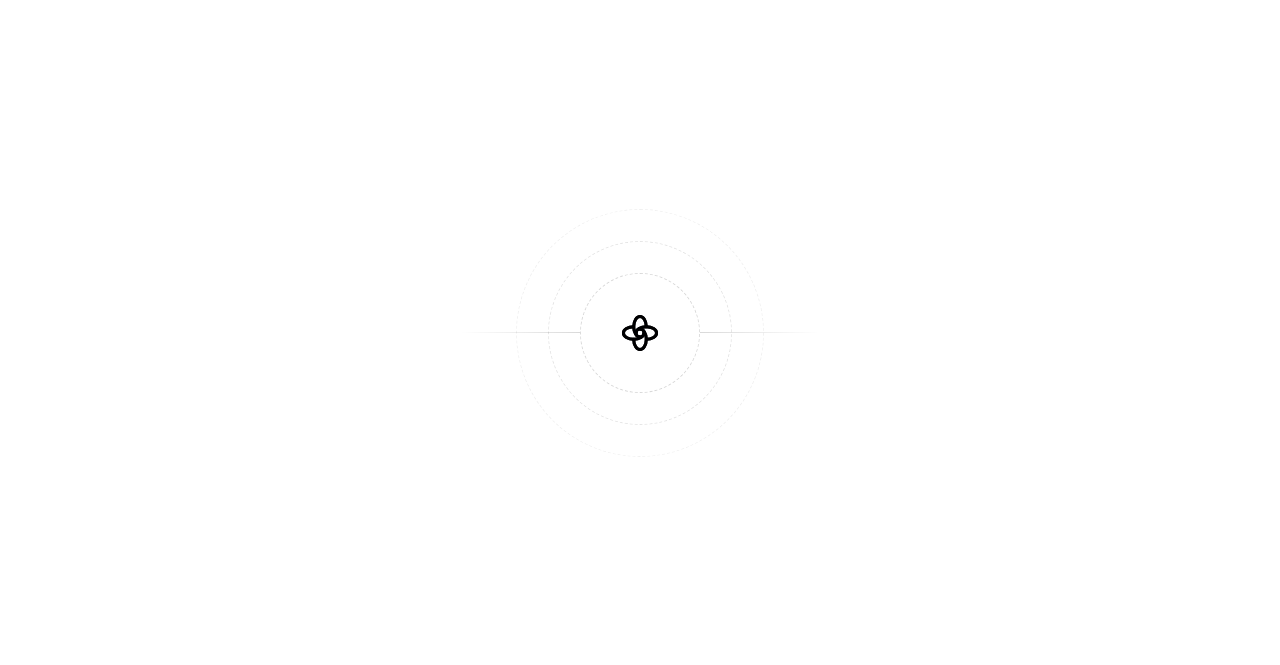 scroll, scrollTop: 0, scrollLeft: 0, axis: both 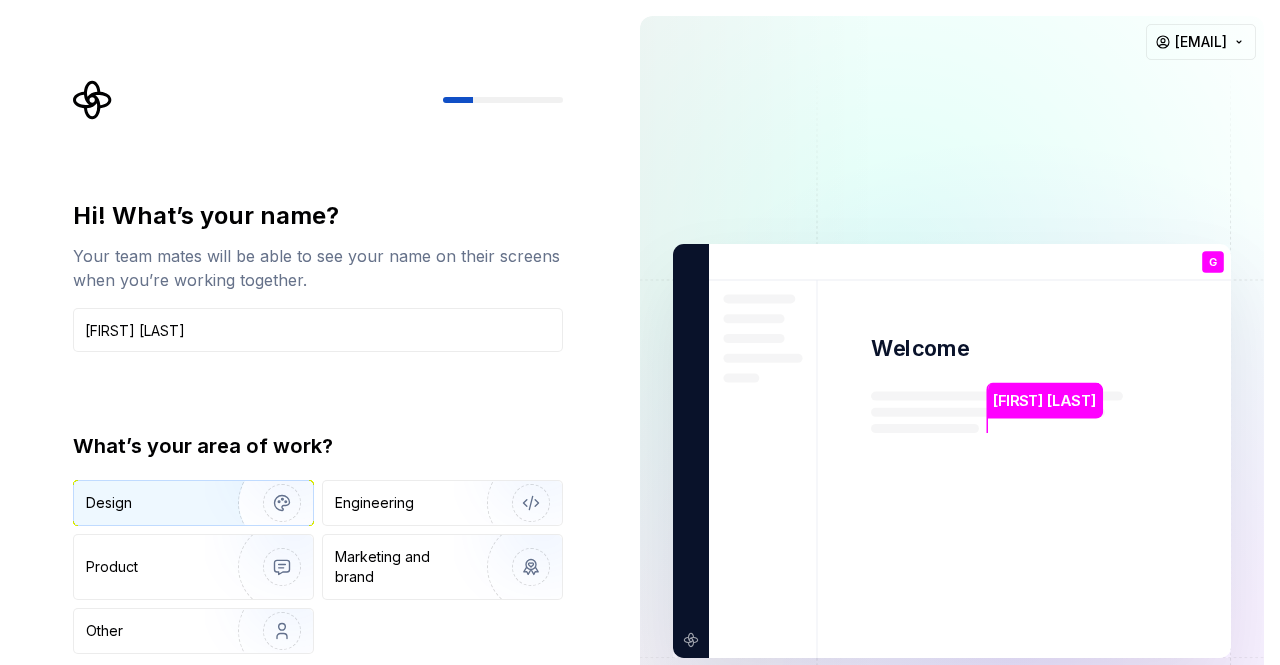 click on "Design" at bounding box center [149, 503] 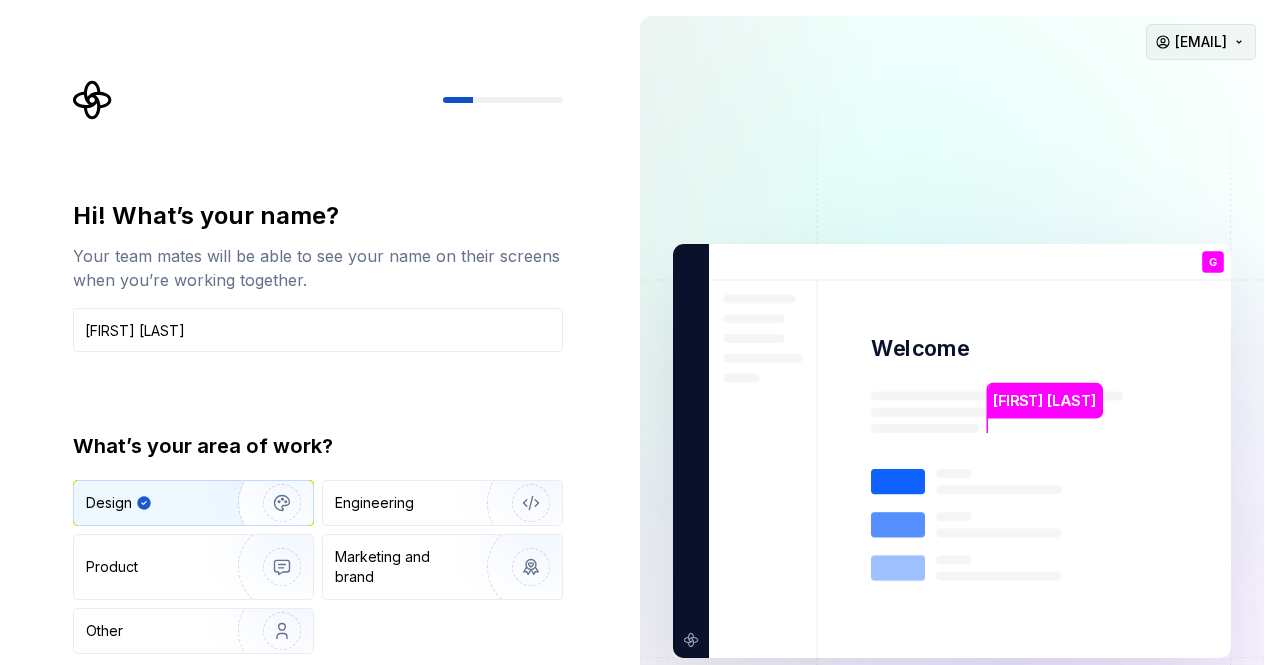 click on "Hi! What’s your name? Your team mates will be able to see your name on their screens when you’re working together. [FIRST] [LAST] What’s your area of work? Design Engineering Product Marketing and brand Other Continue [FIRST] [LAST] Welcome G You T B +3 [FIRST] [LAST] [FIRST] [EMAIL]" at bounding box center [640, 332] 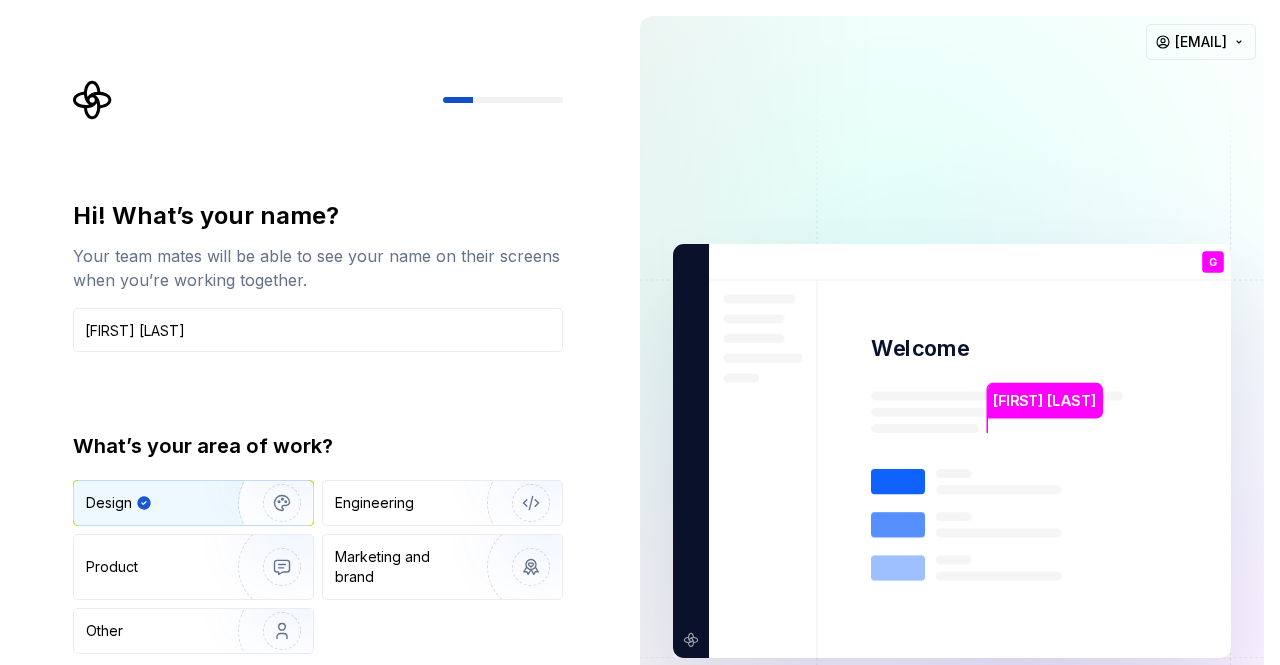 click on "Hi! What’s your name? Your team mates will be able to see your name on their screens when you’re working together. [FIRST] [LAST] What’s your area of work? Design Engineering Product Marketing and brand Other Continue [FIRST] [LAST] Welcome G You T B +3 [FIRST] [LAST] [FIRST] [EMAIL]" at bounding box center (640, 332) 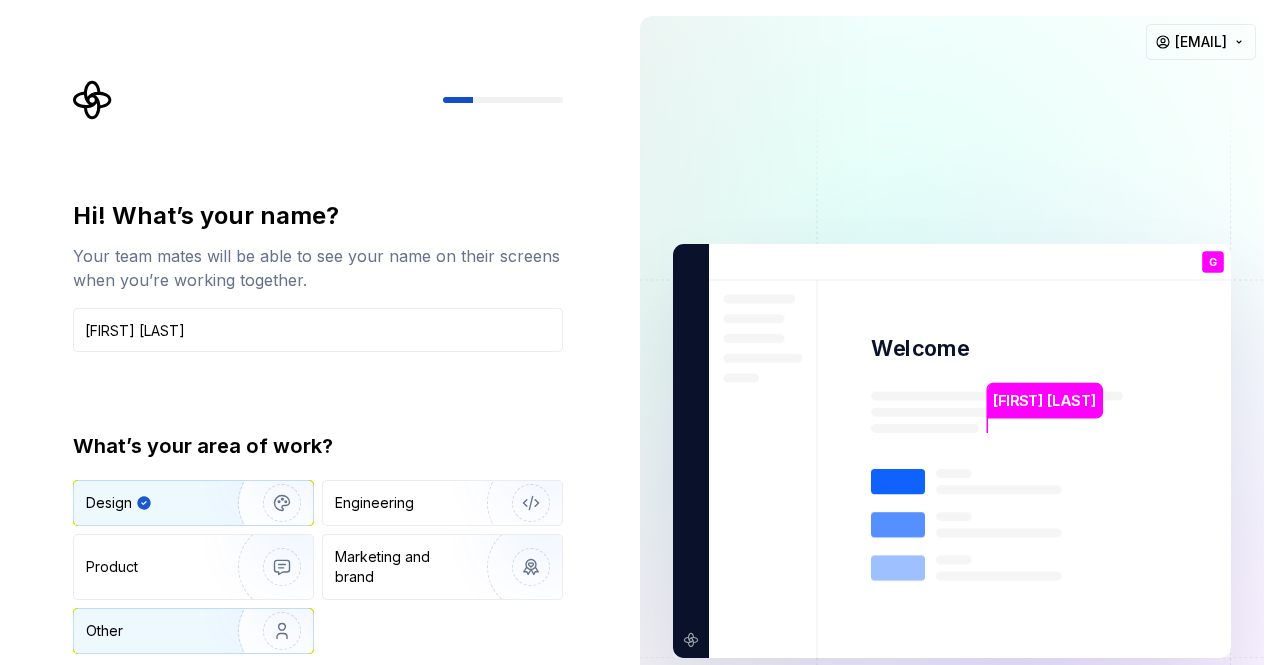 click on "Other" at bounding box center (144, 631) 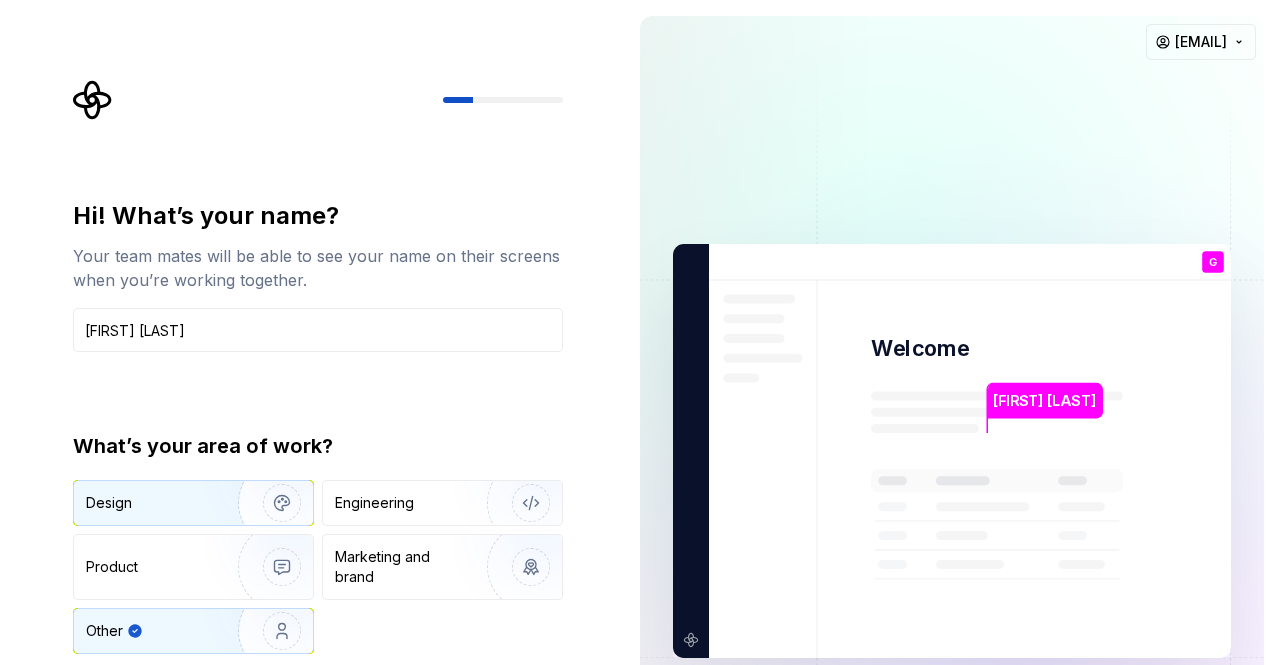 click at bounding box center (269, 503) 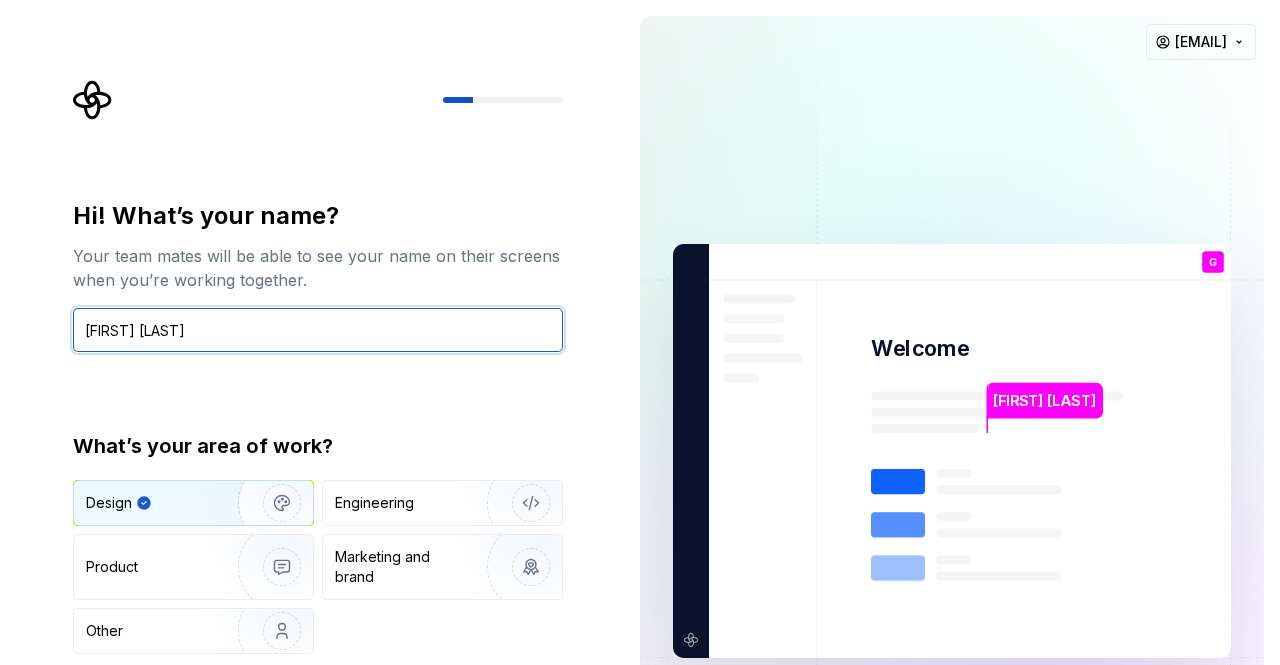 click on "[FIRST] [LAST]" at bounding box center [318, 330] 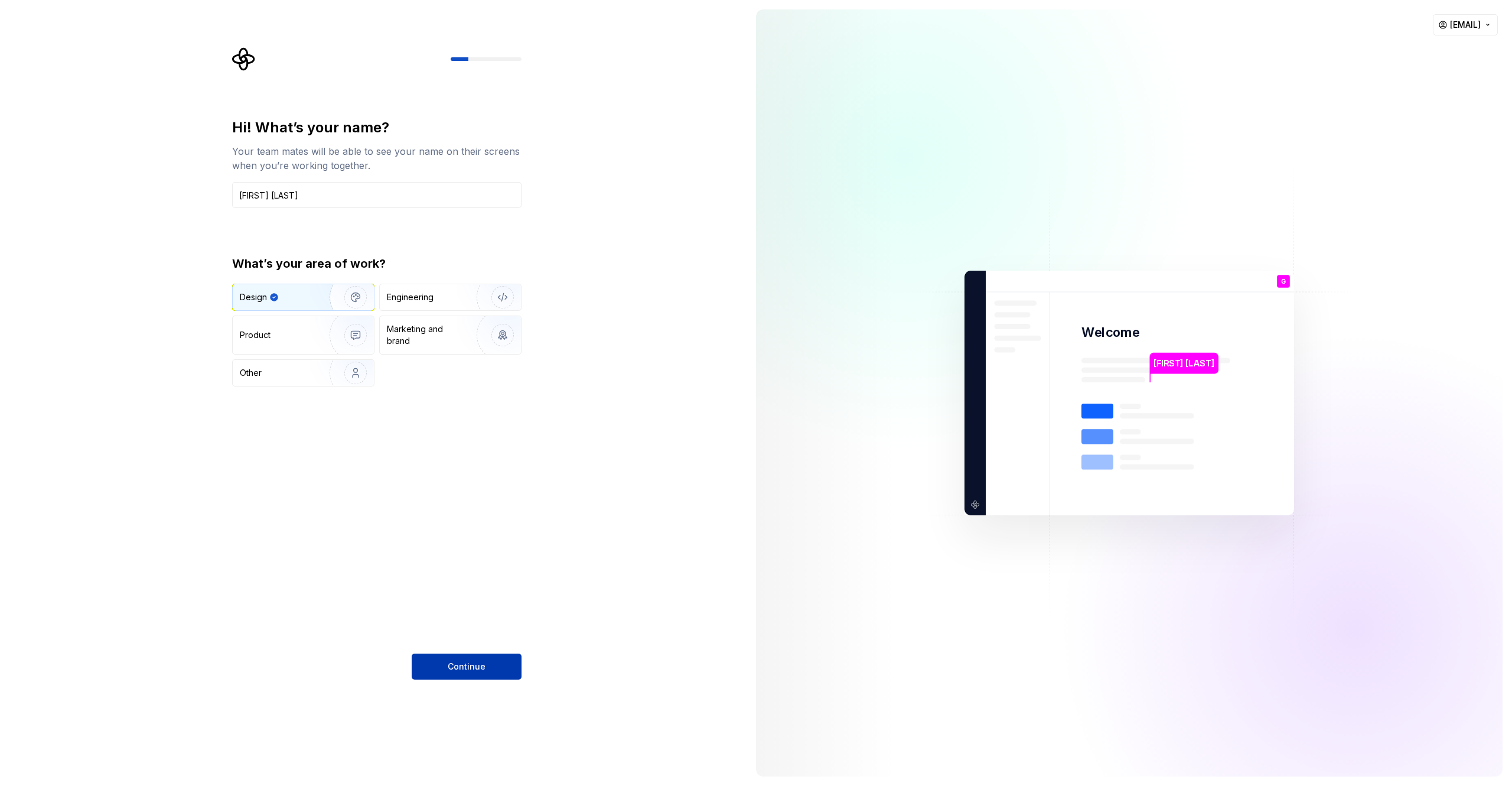 drag, startPoint x: 755, startPoint y: 3, endPoint x: 462, endPoint y: 668, distance: 726.687 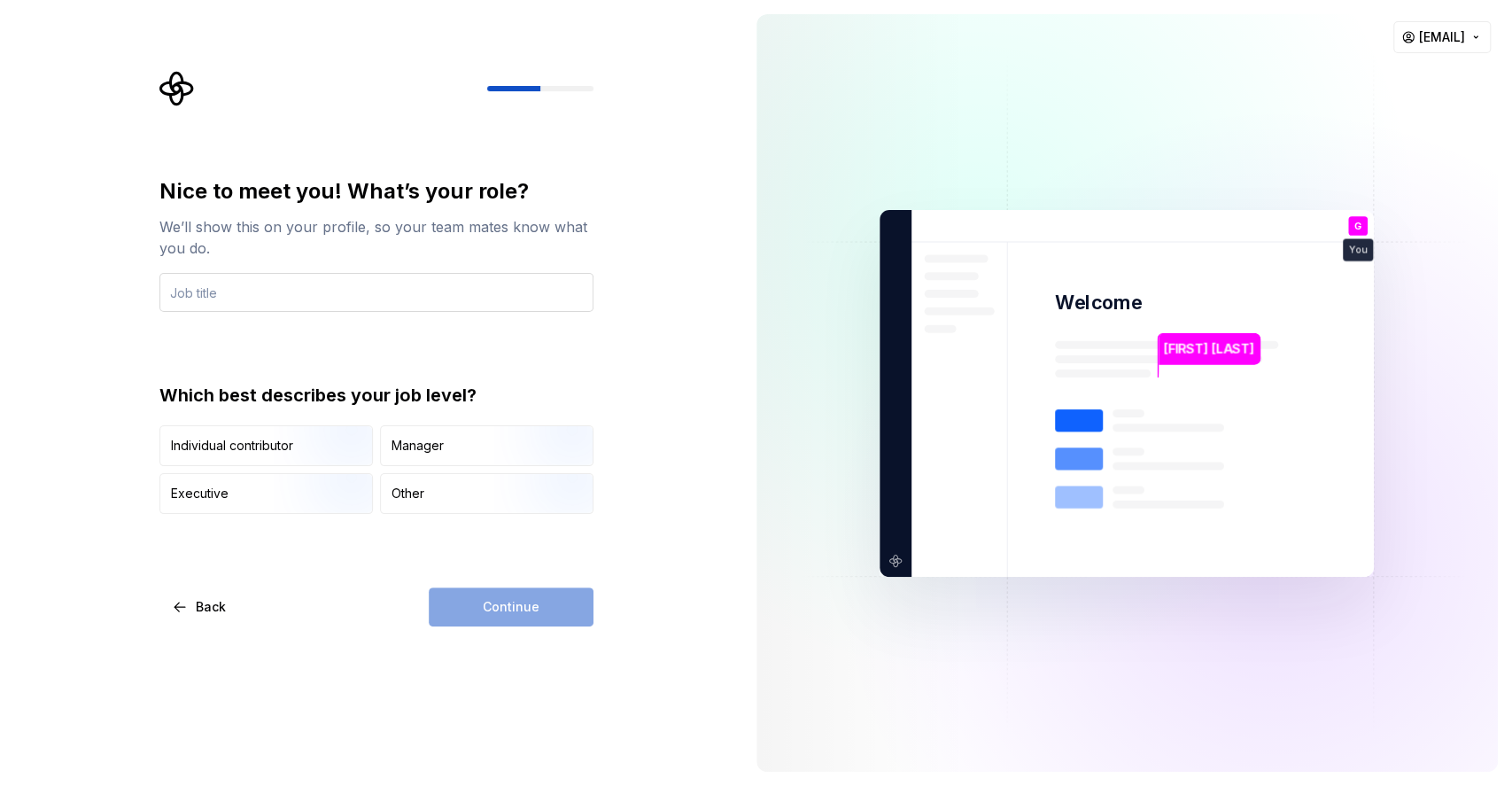 drag, startPoint x: 2267, startPoint y: 33, endPoint x: 372, endPoint y: 283, distance: 1911.42 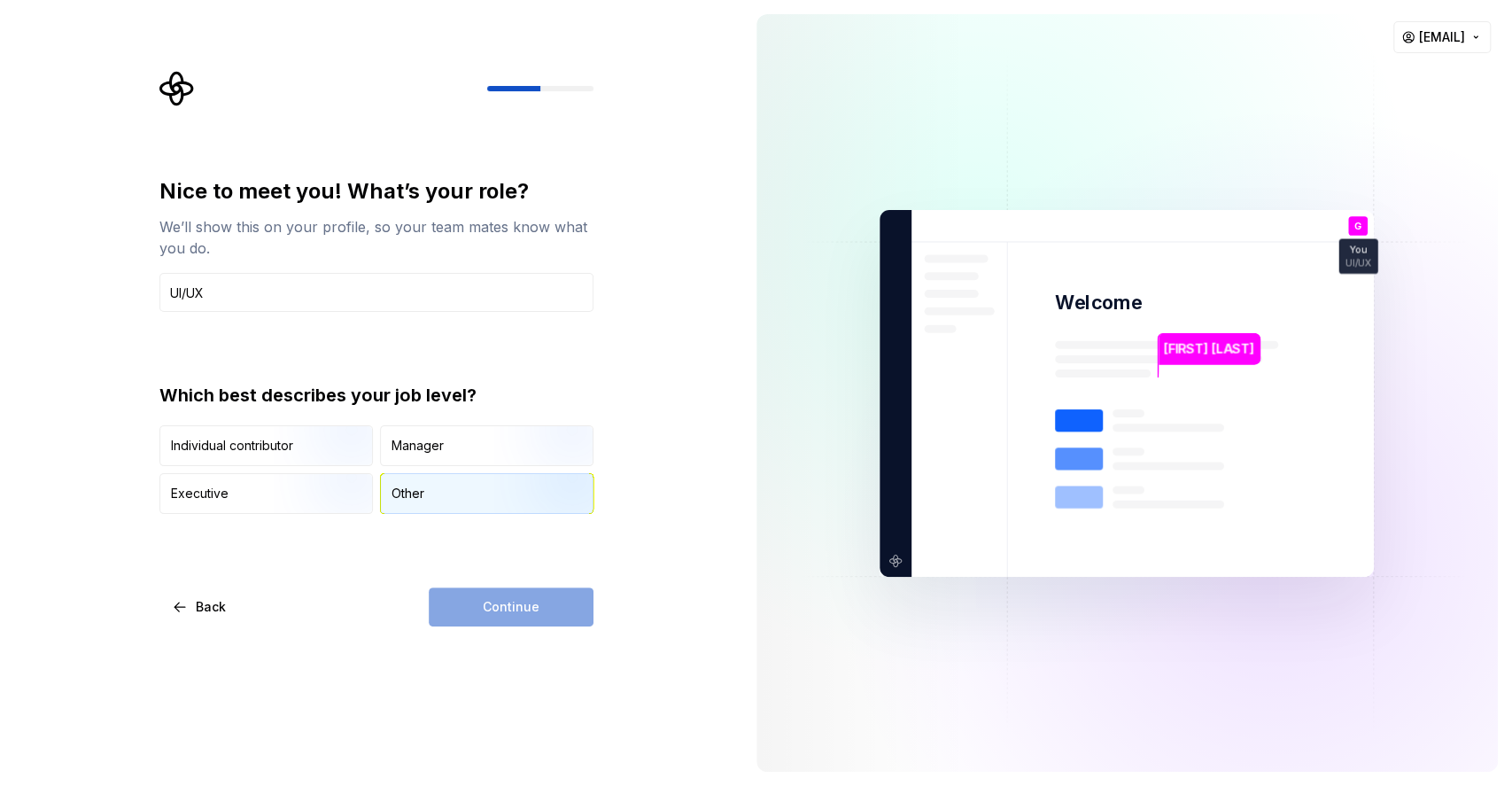 type on "UI/UX" 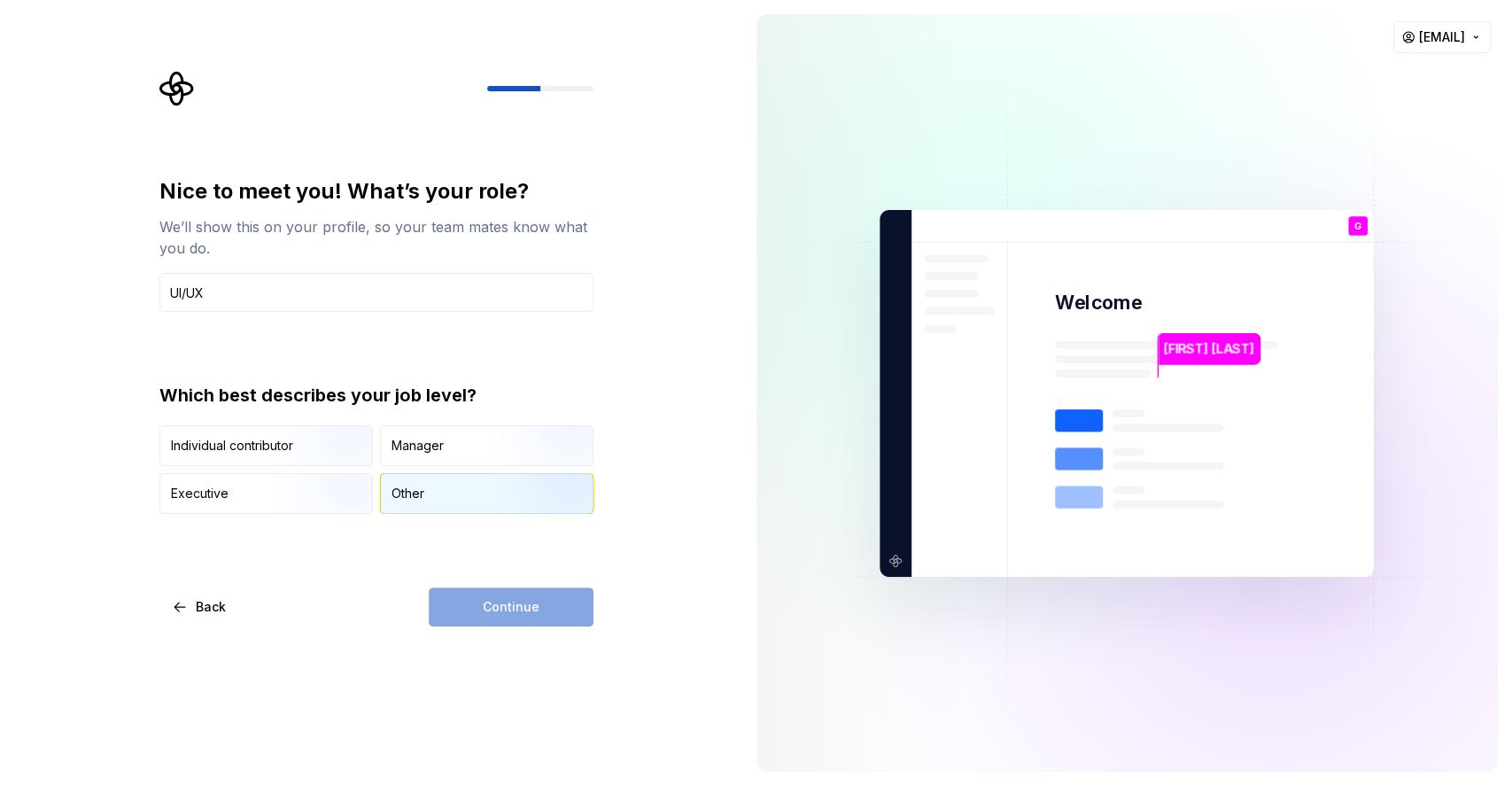 click on "Other" at bounding box center (486, 494) 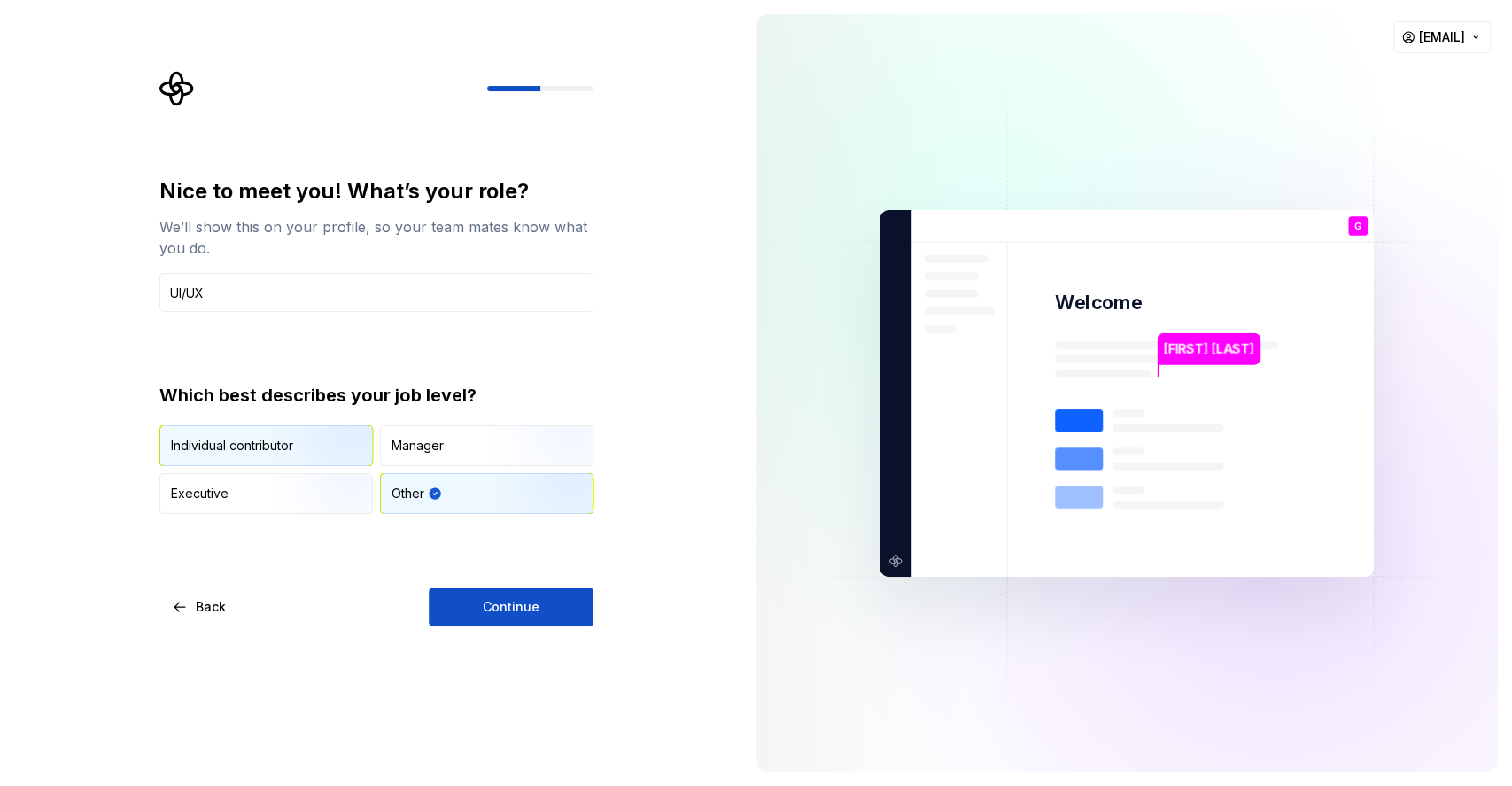 click at bounding box center (330, 468) 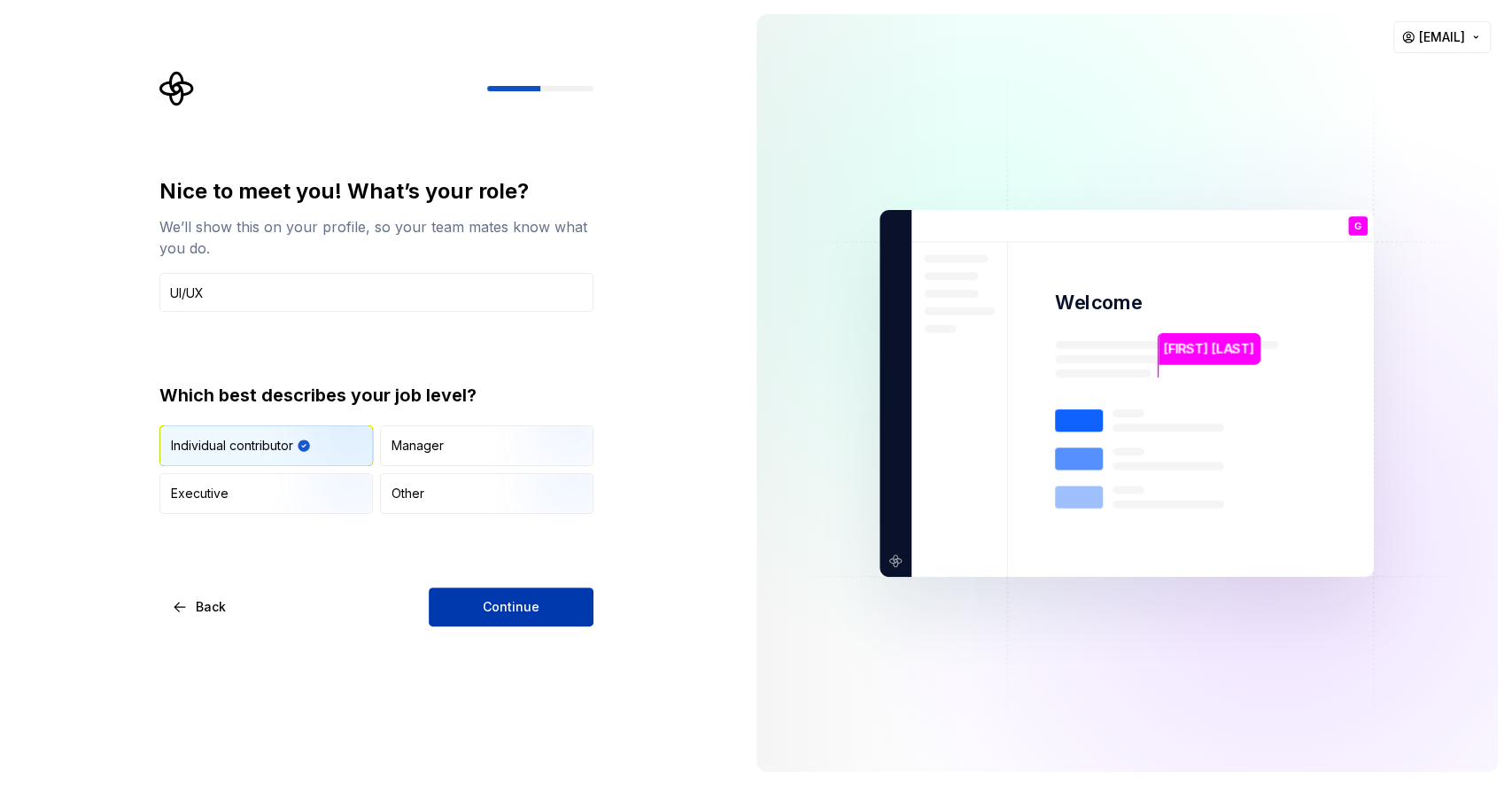 click on "Continue" at bounding box center (511, 607) 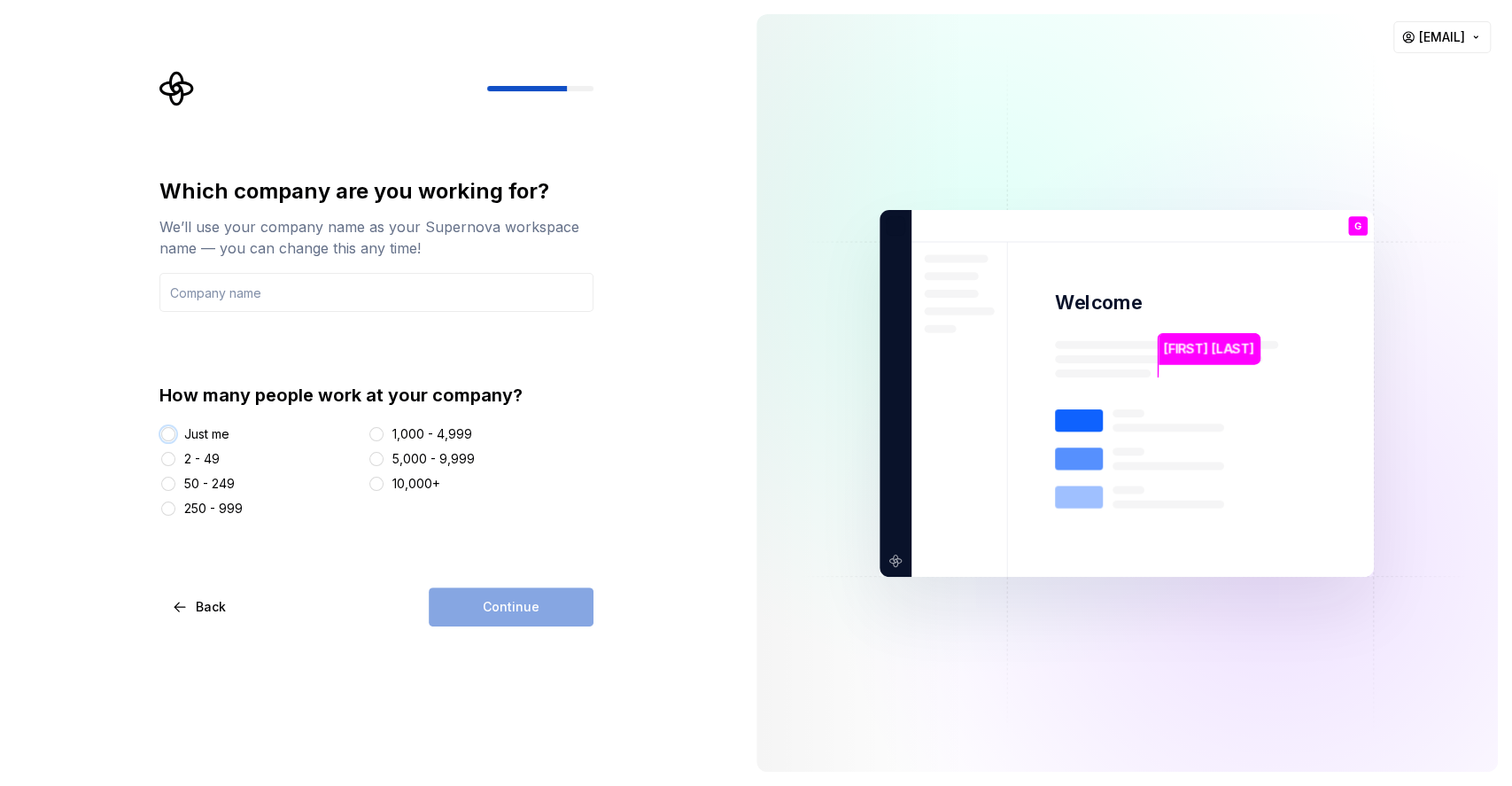 click on "Just me" at bounding box center (168, 434) 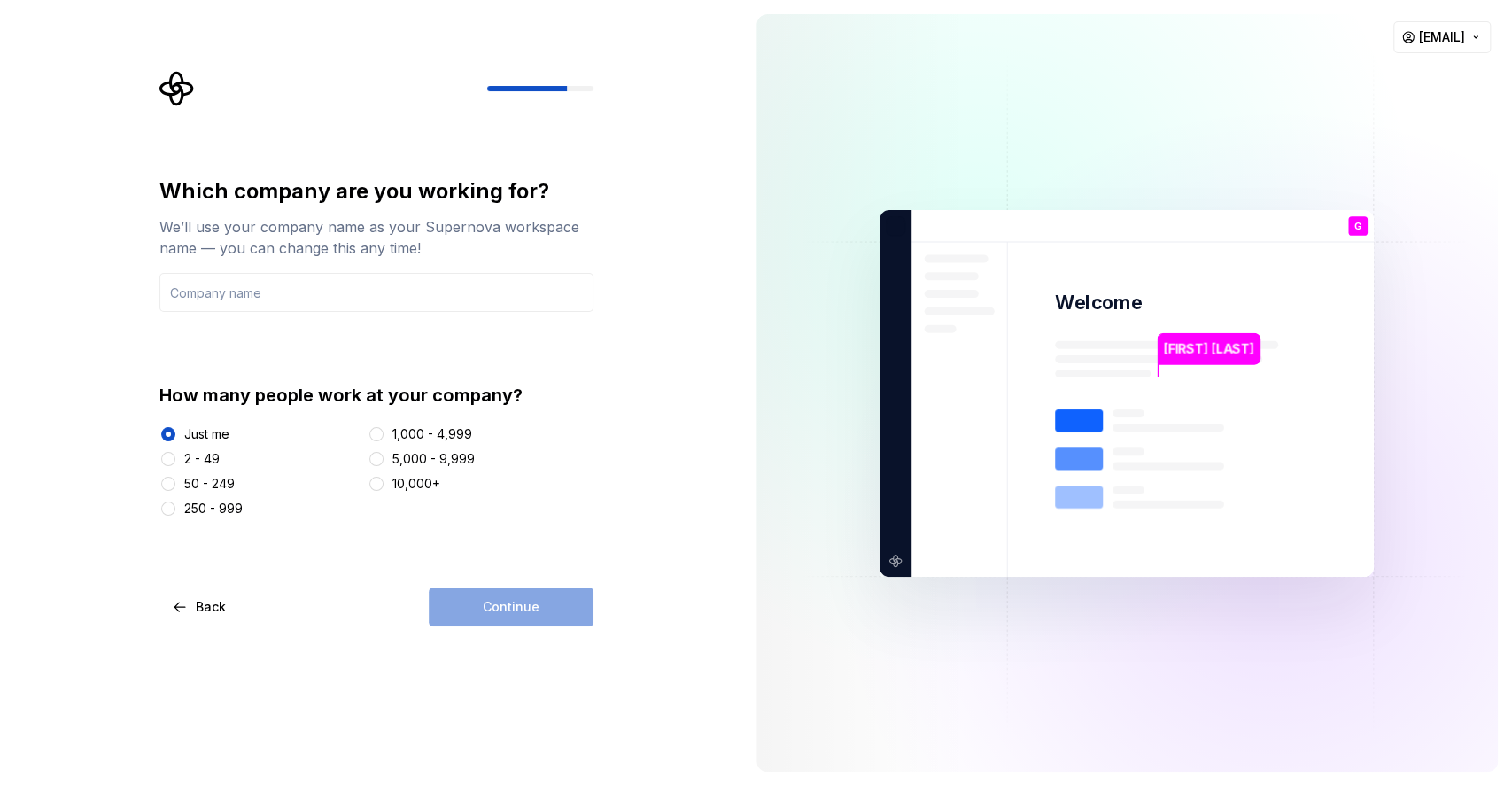 click on "Continue" at bounding box center (511, 607) 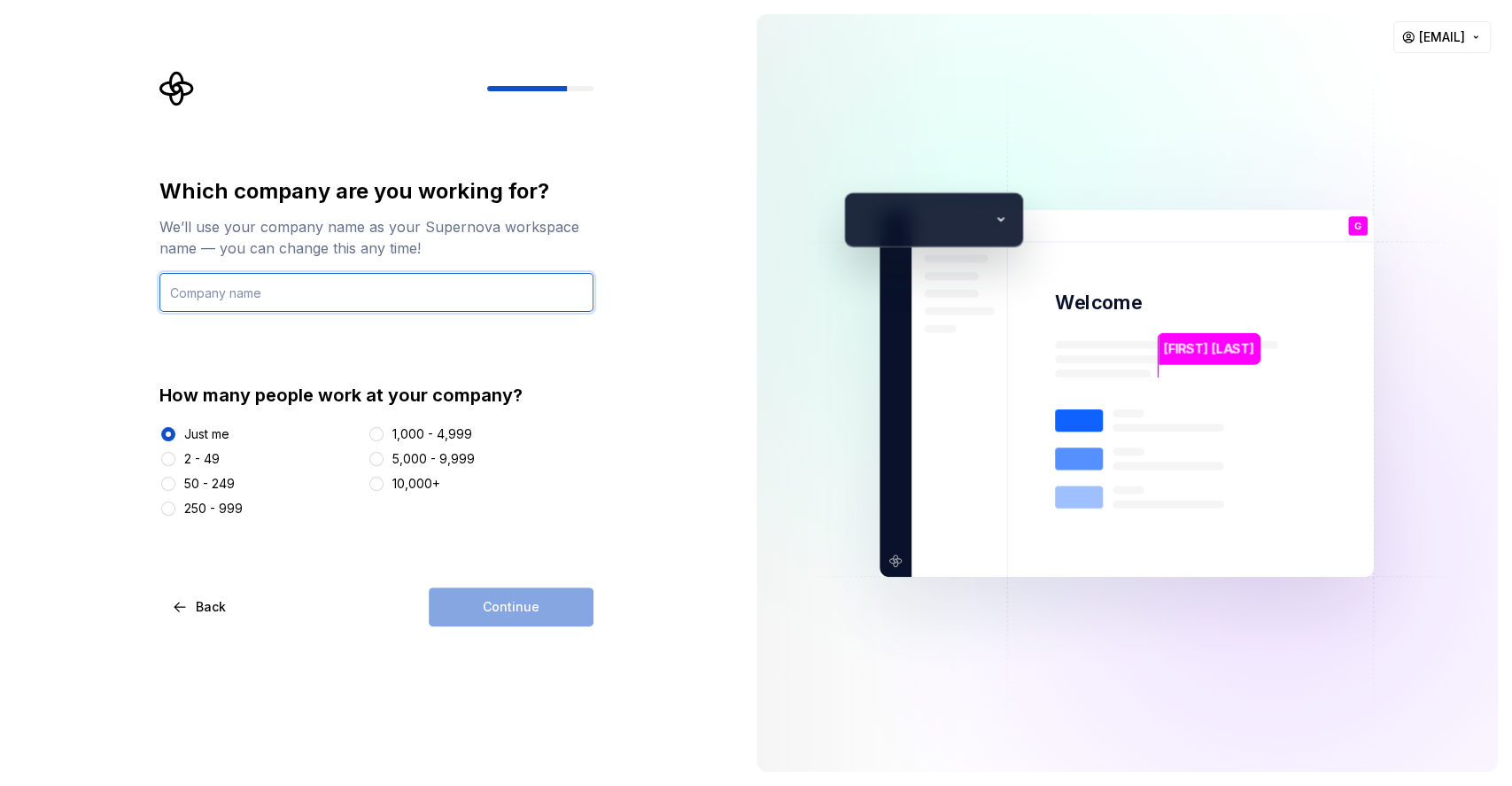 click at bounding box center (376, 292) 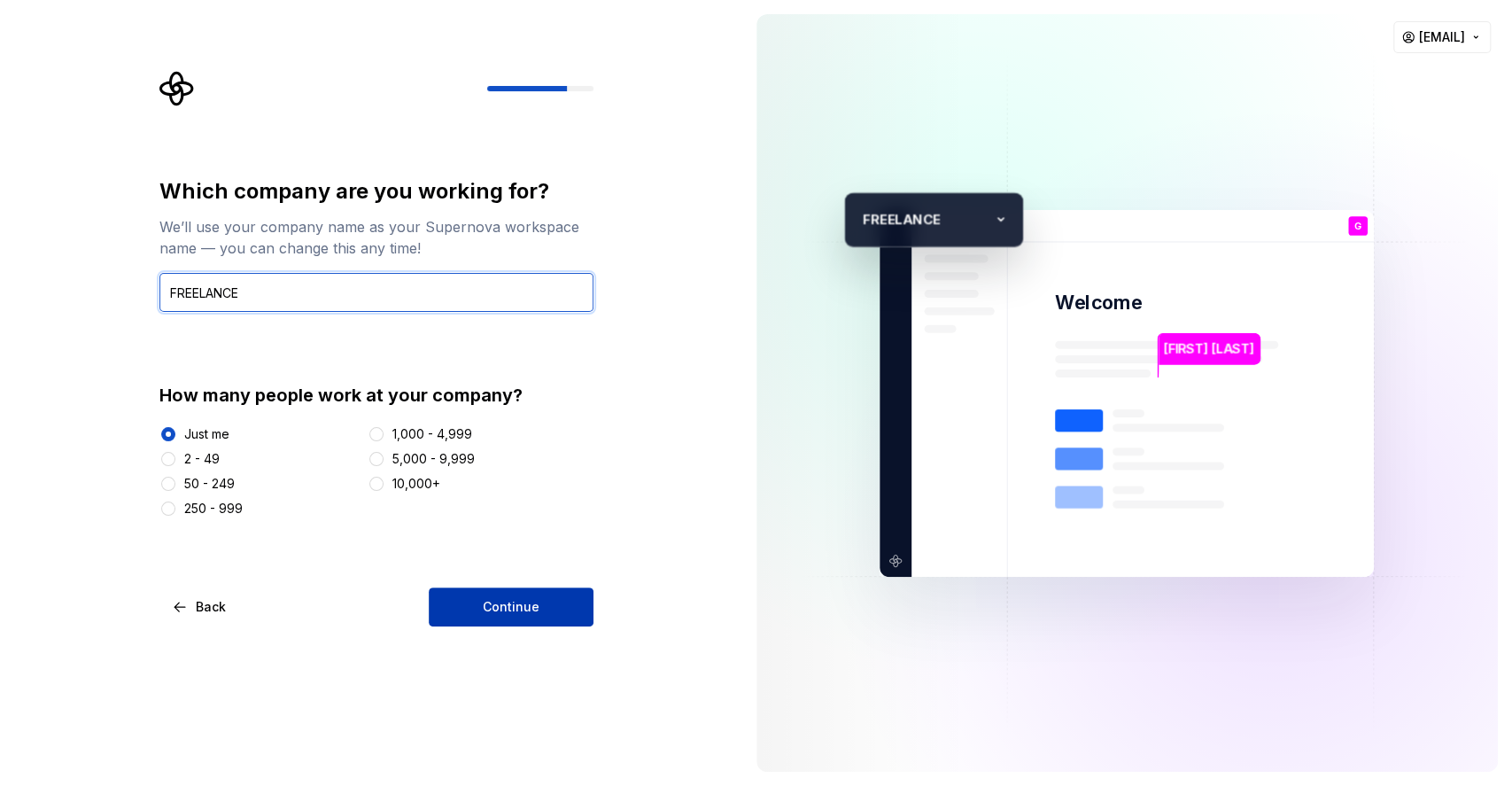 type on "FREELANCE" 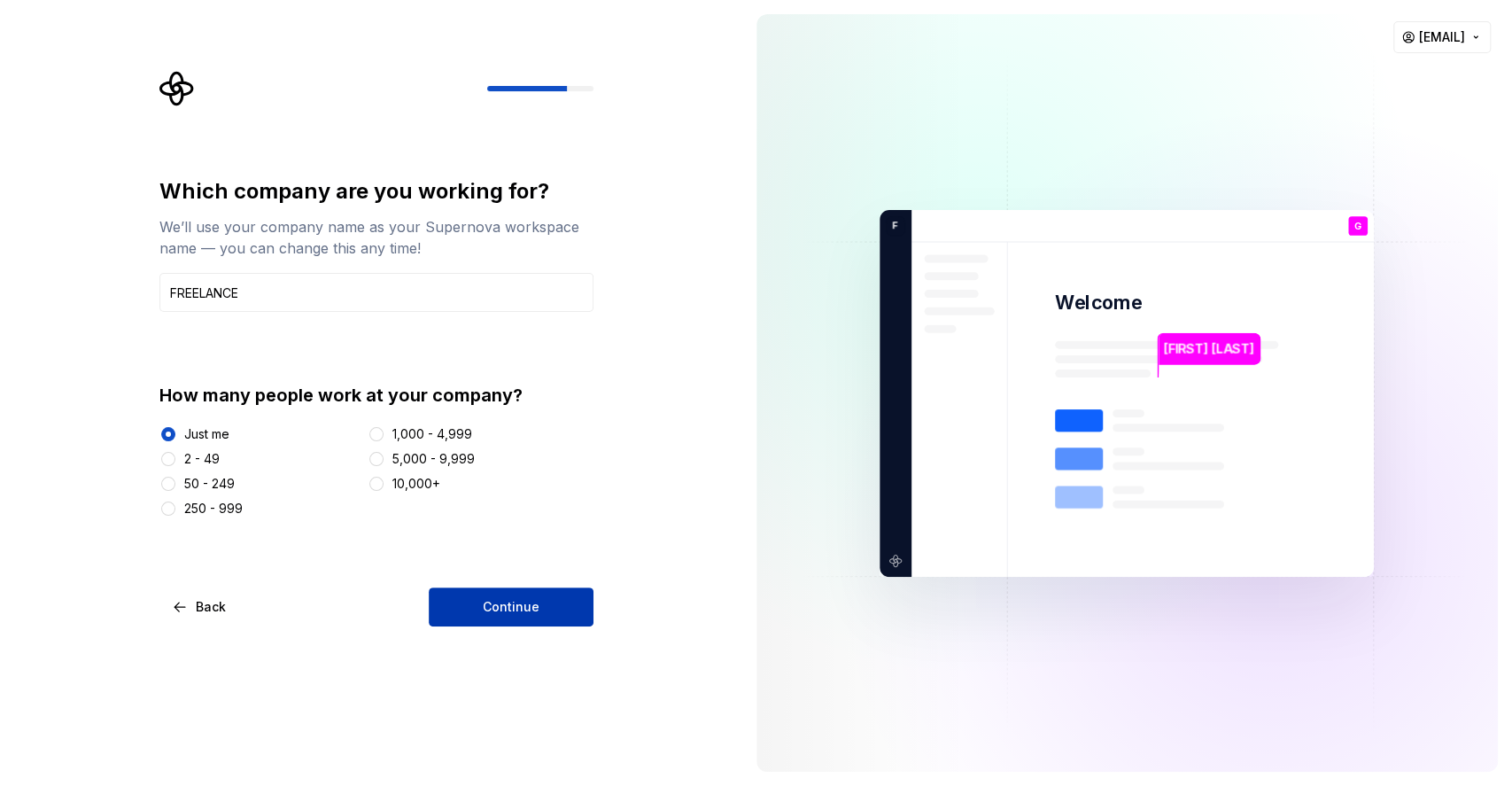 click on "Continue" at bounding box center [511, 607] 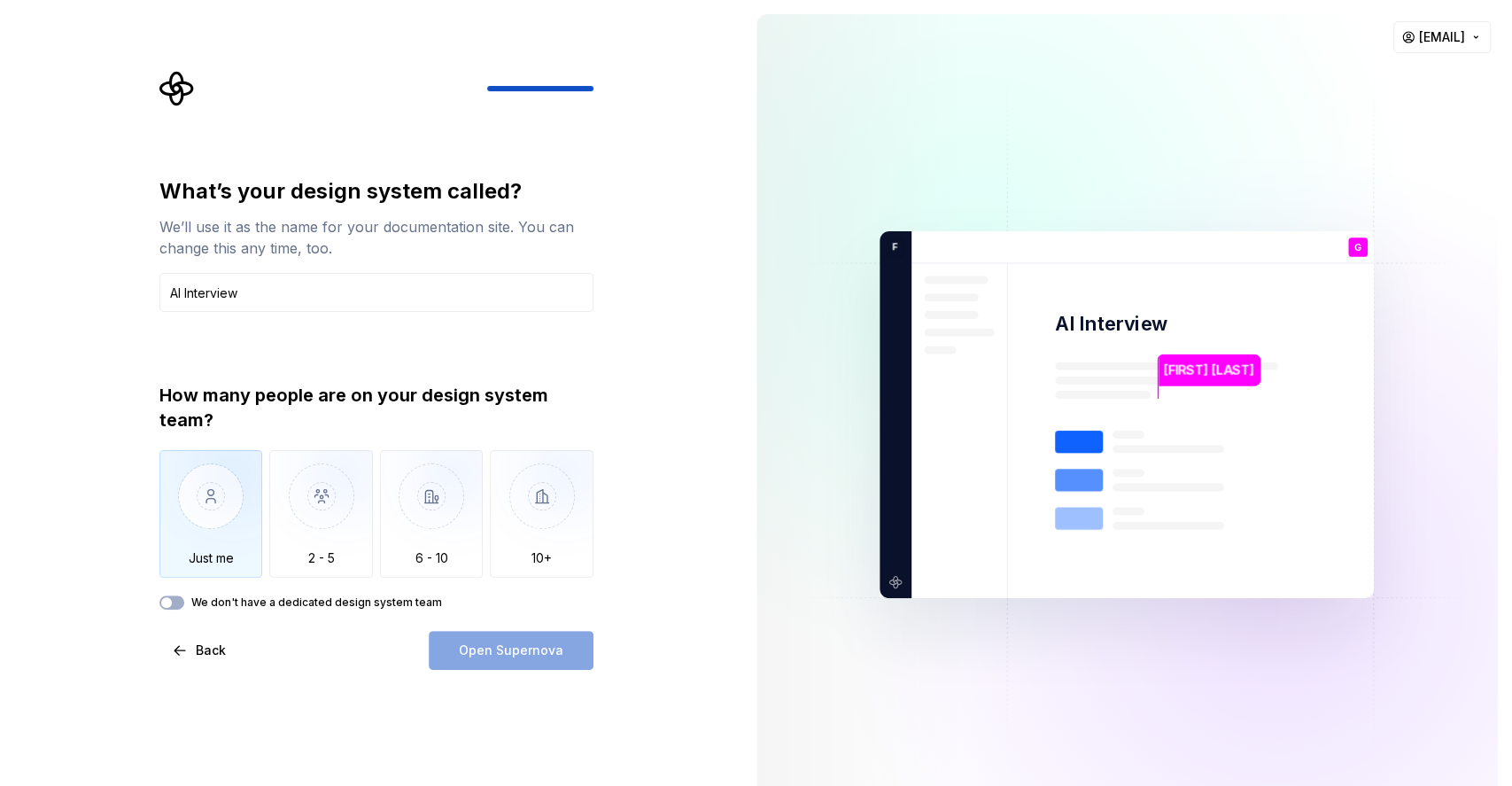 type on "AI Interview" 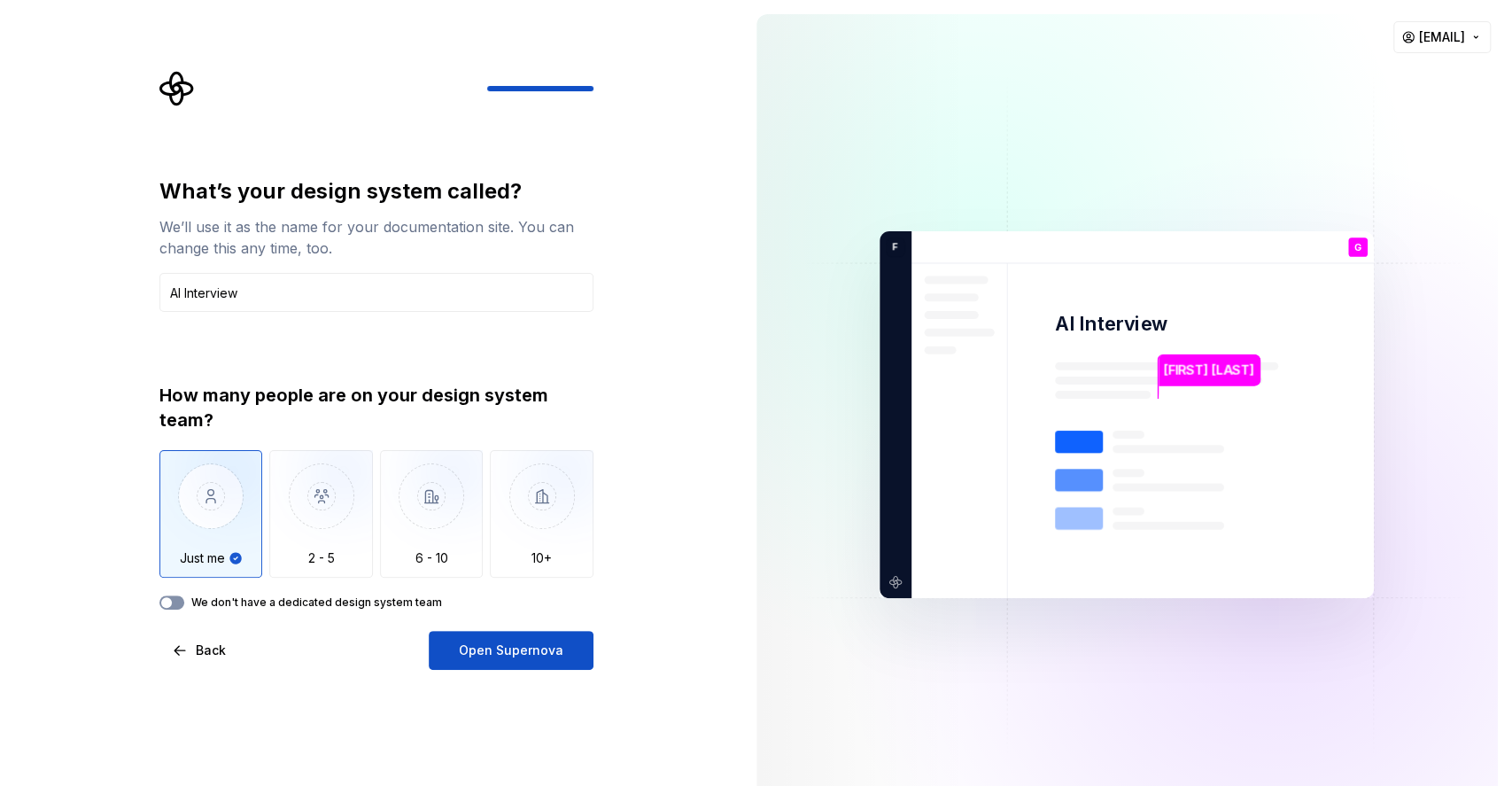 click 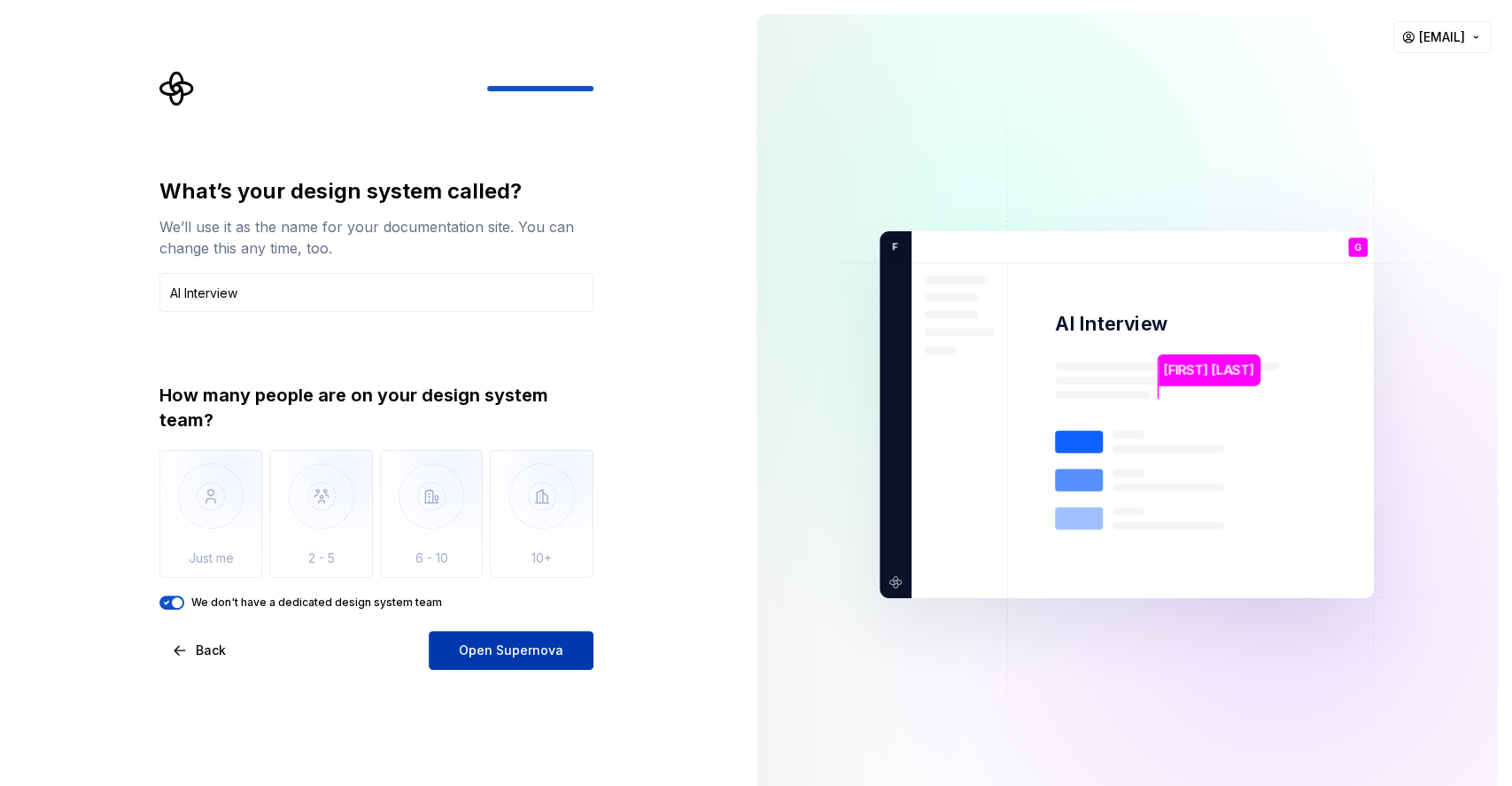 click on "Open Supernova" at bounding box center (511, 650) 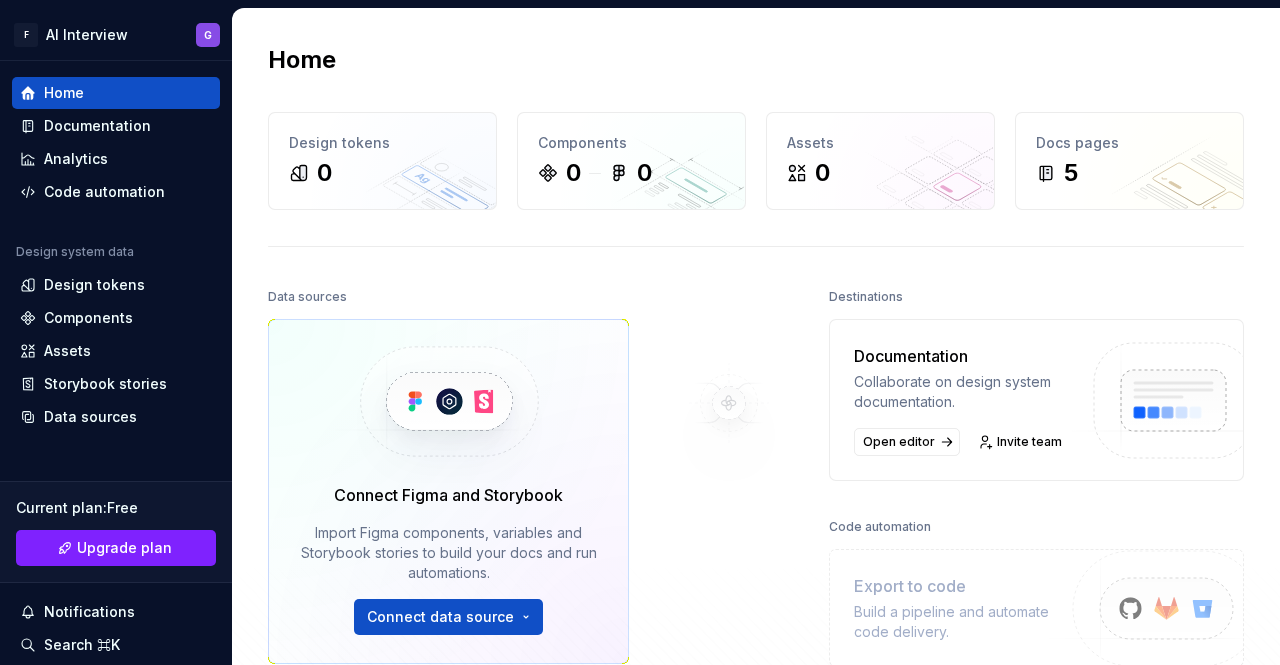 drag, startPoint x: 1668, startPoint y: 4, endPoint x: 858, endPoint y: 59, distance: 811.8651 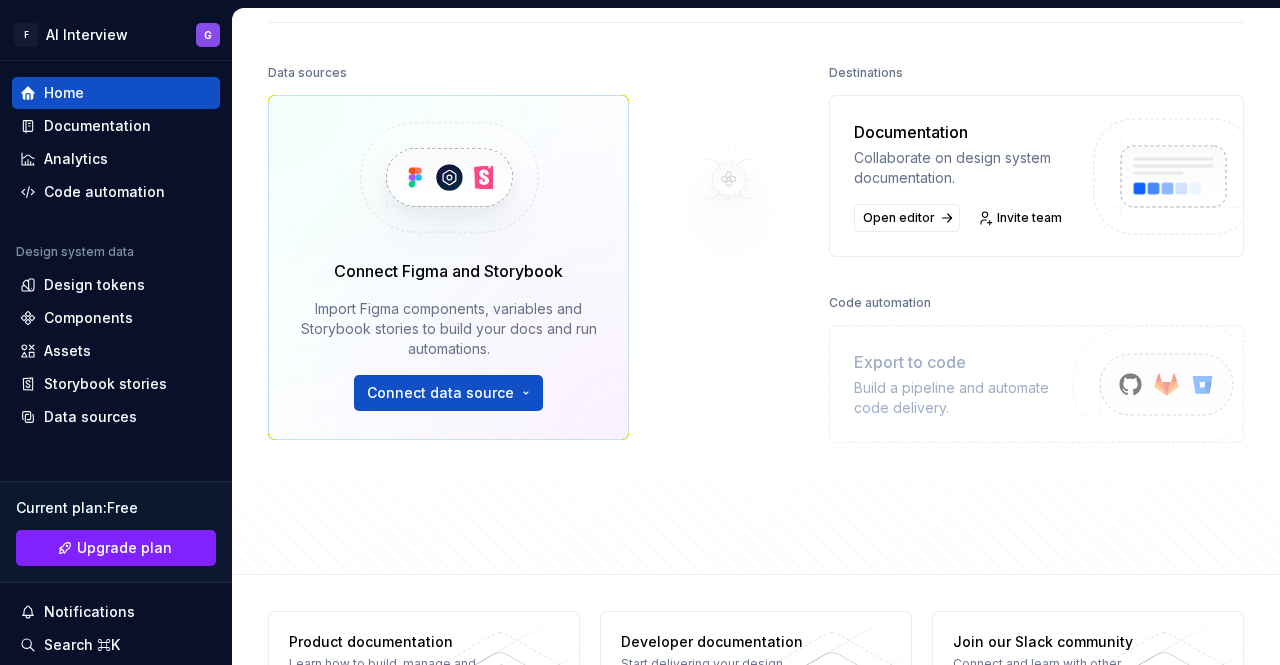 scroll, scrollTop: 320, scrollLeft: 0, axis: vertical 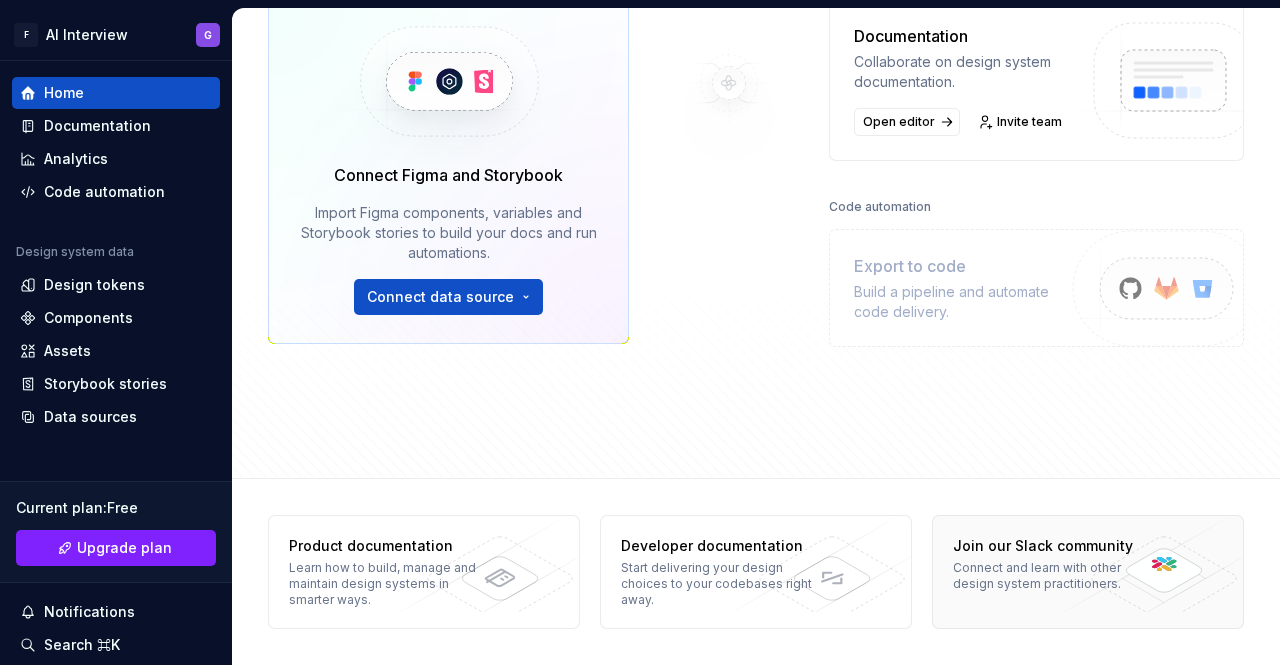 click on "Join our Slack community" at bounding box center (1049, 546) 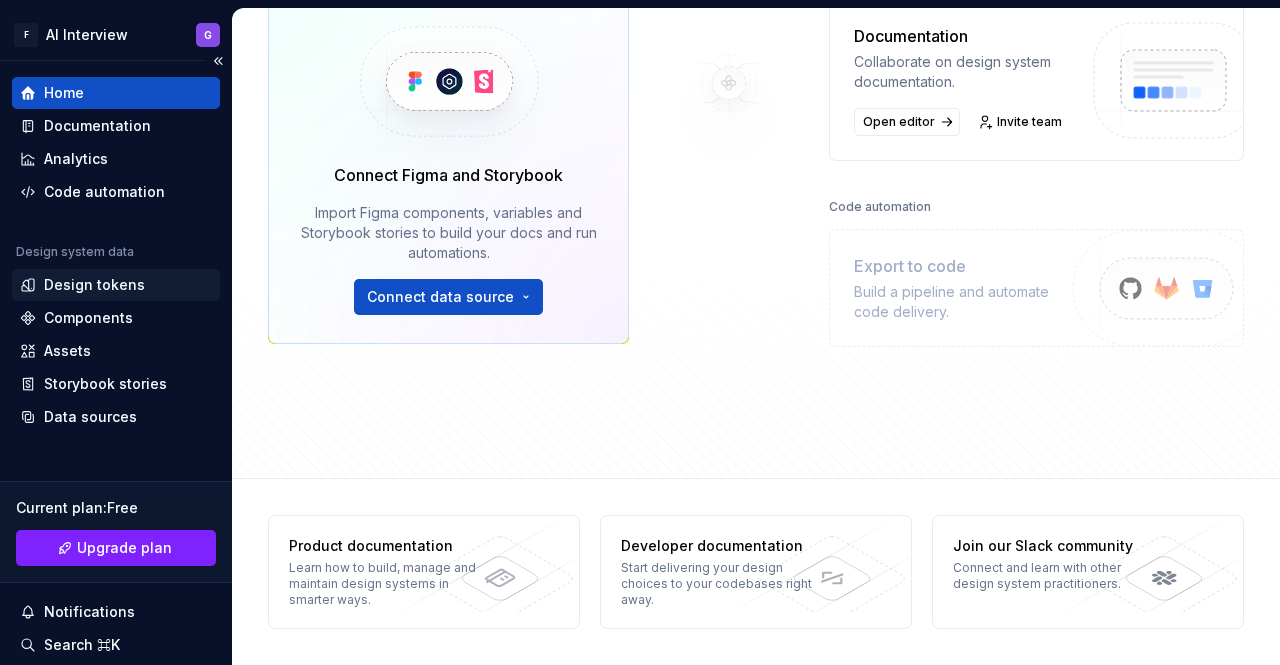 click on "Design tokens" at bounding box center [94, 285] 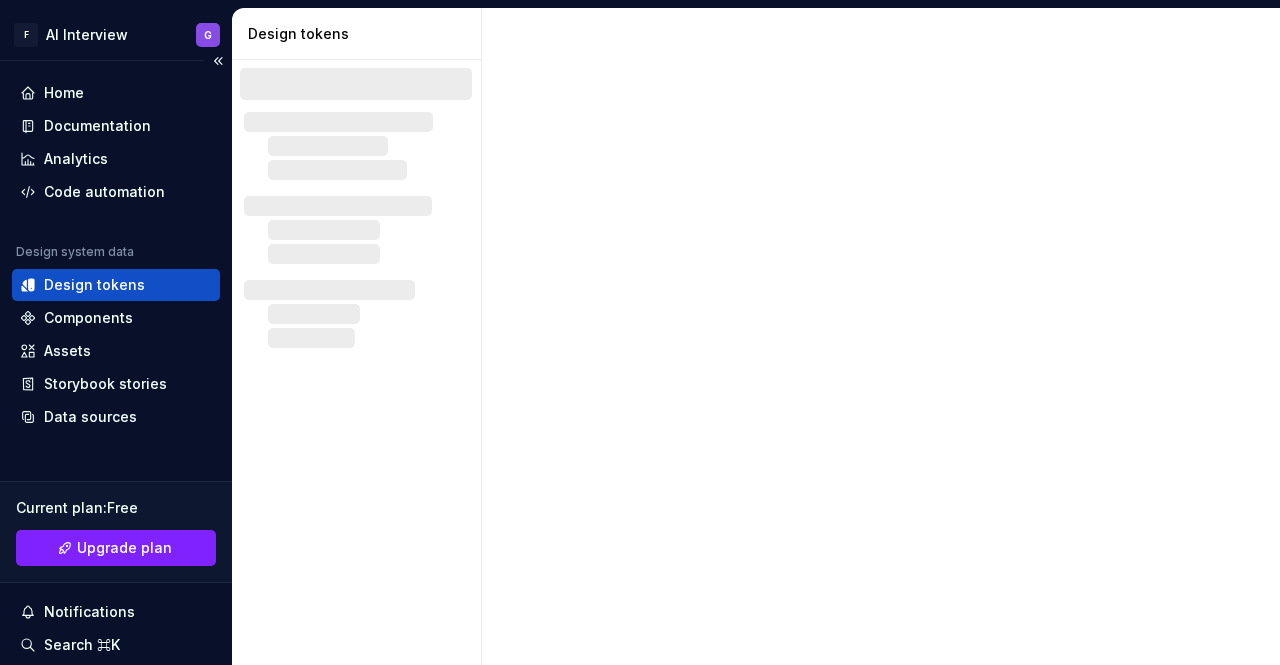 click on "Design tokens" at bounding box center (94, 285) 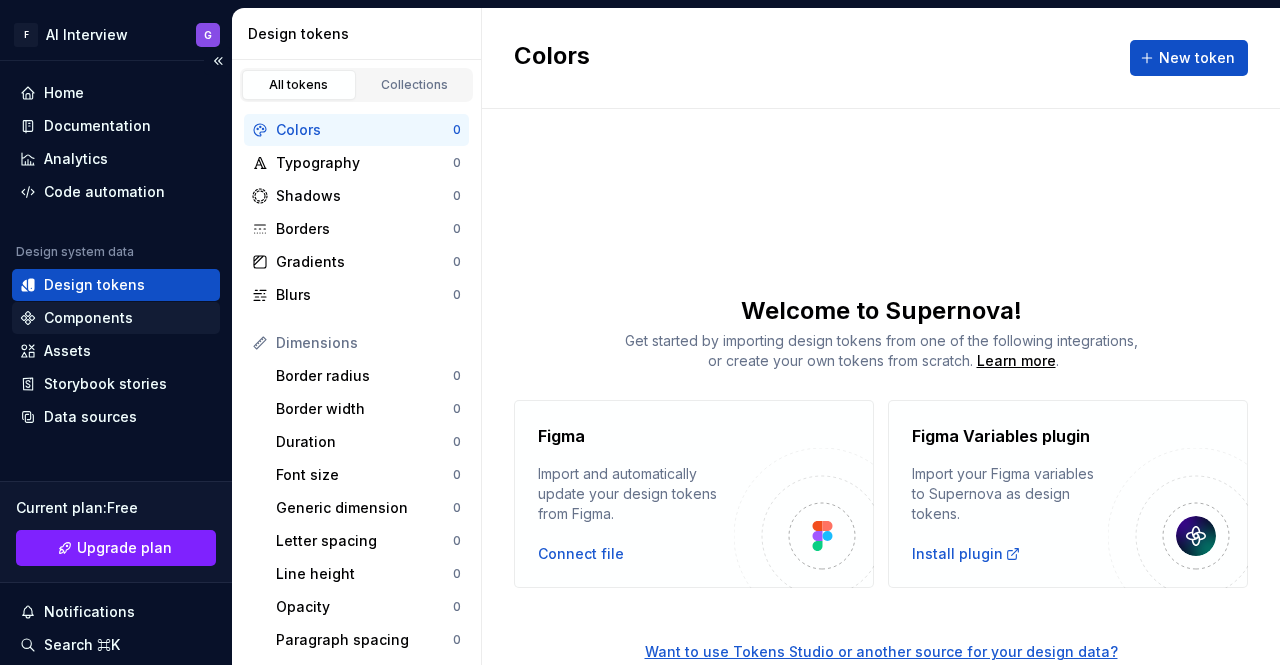 click on "Components" at bounding box center (88, 318) 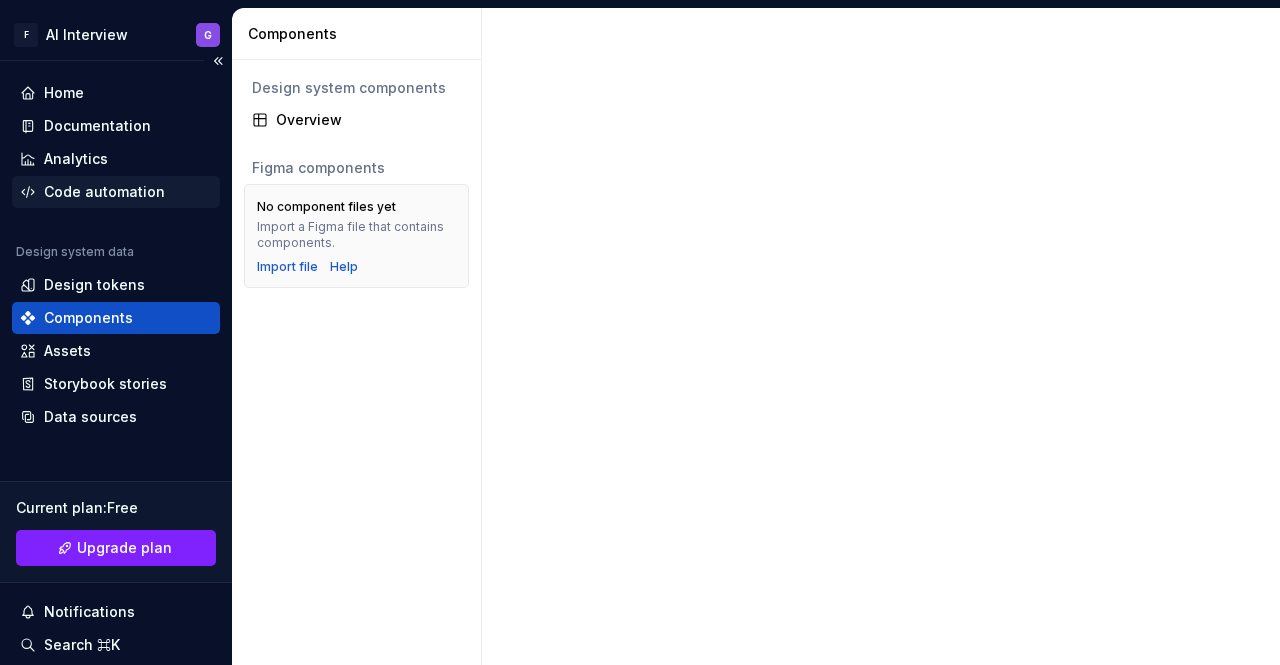 click on "Code automation" at bounding box center (104, 192) 